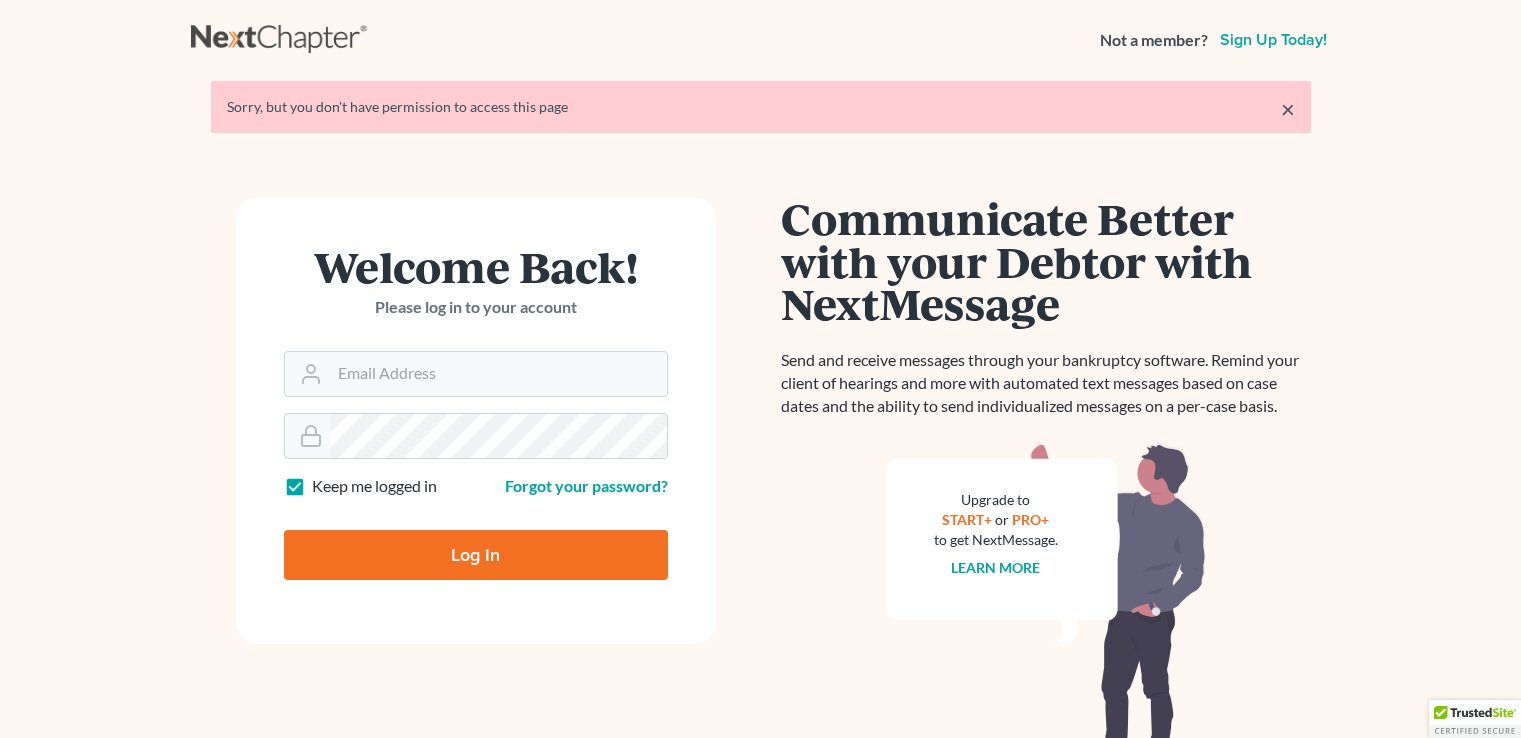 scroll, scrollTop: 0, scrollLeft: 0, axis: both 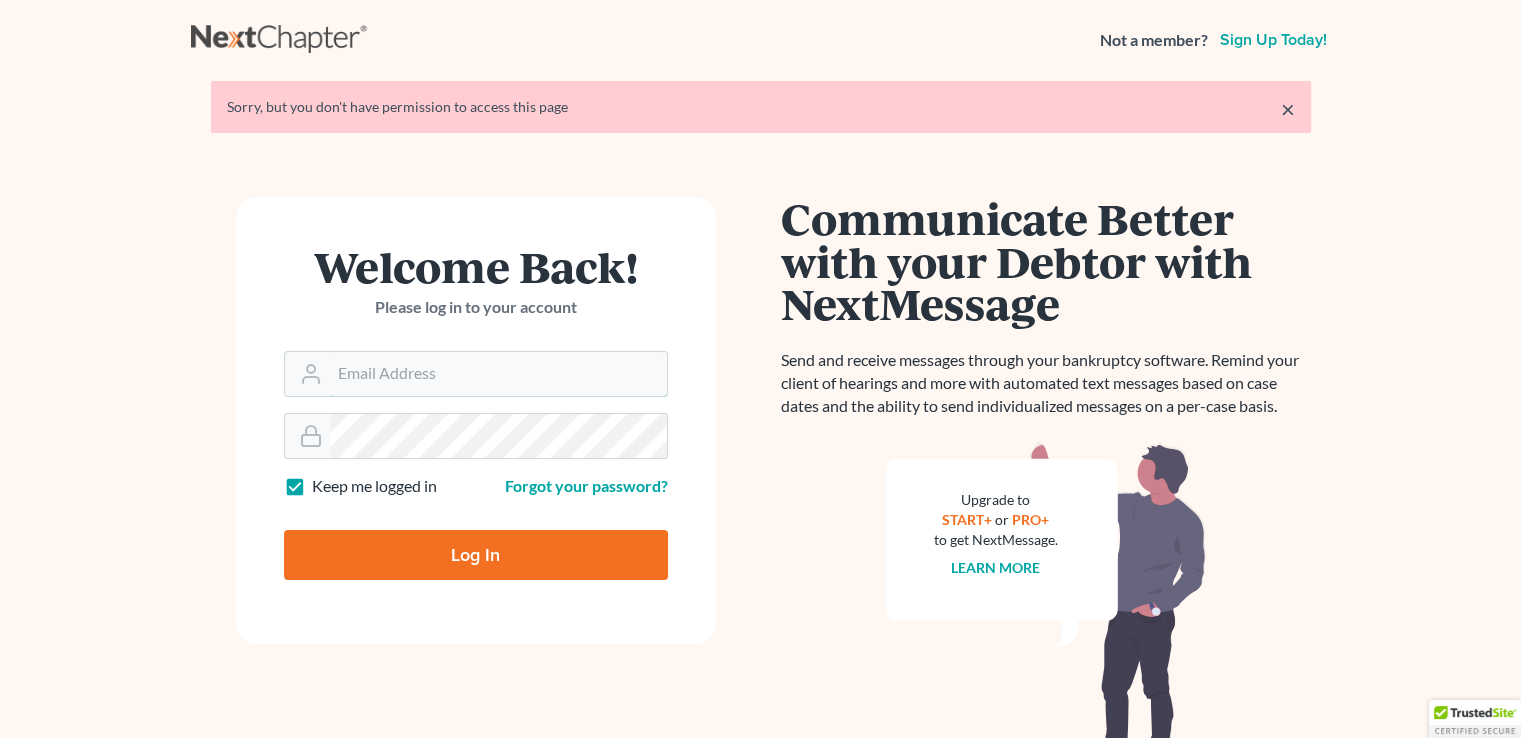type on "[USERNAME]@example.com" 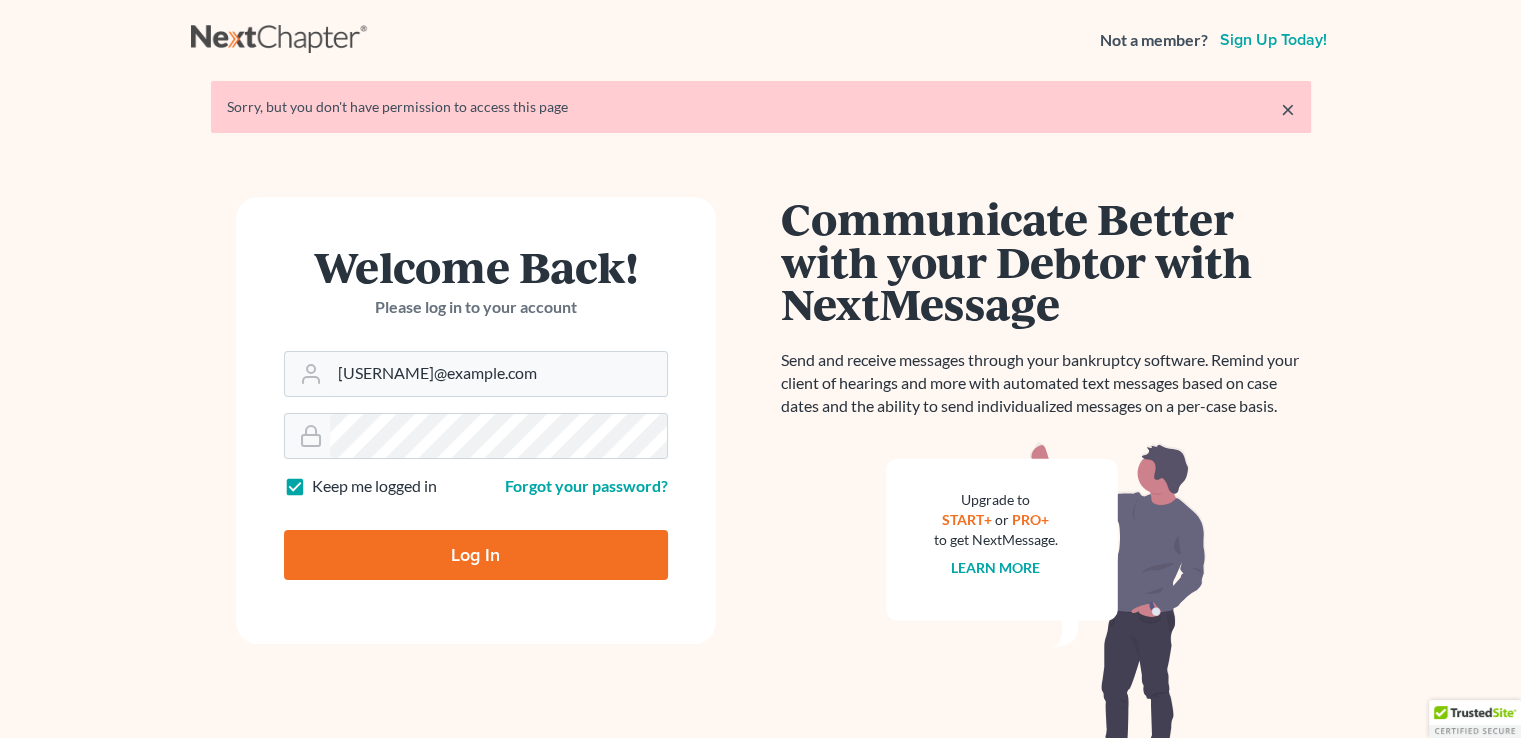 click on "Log In" at bounding box center (476, 555) 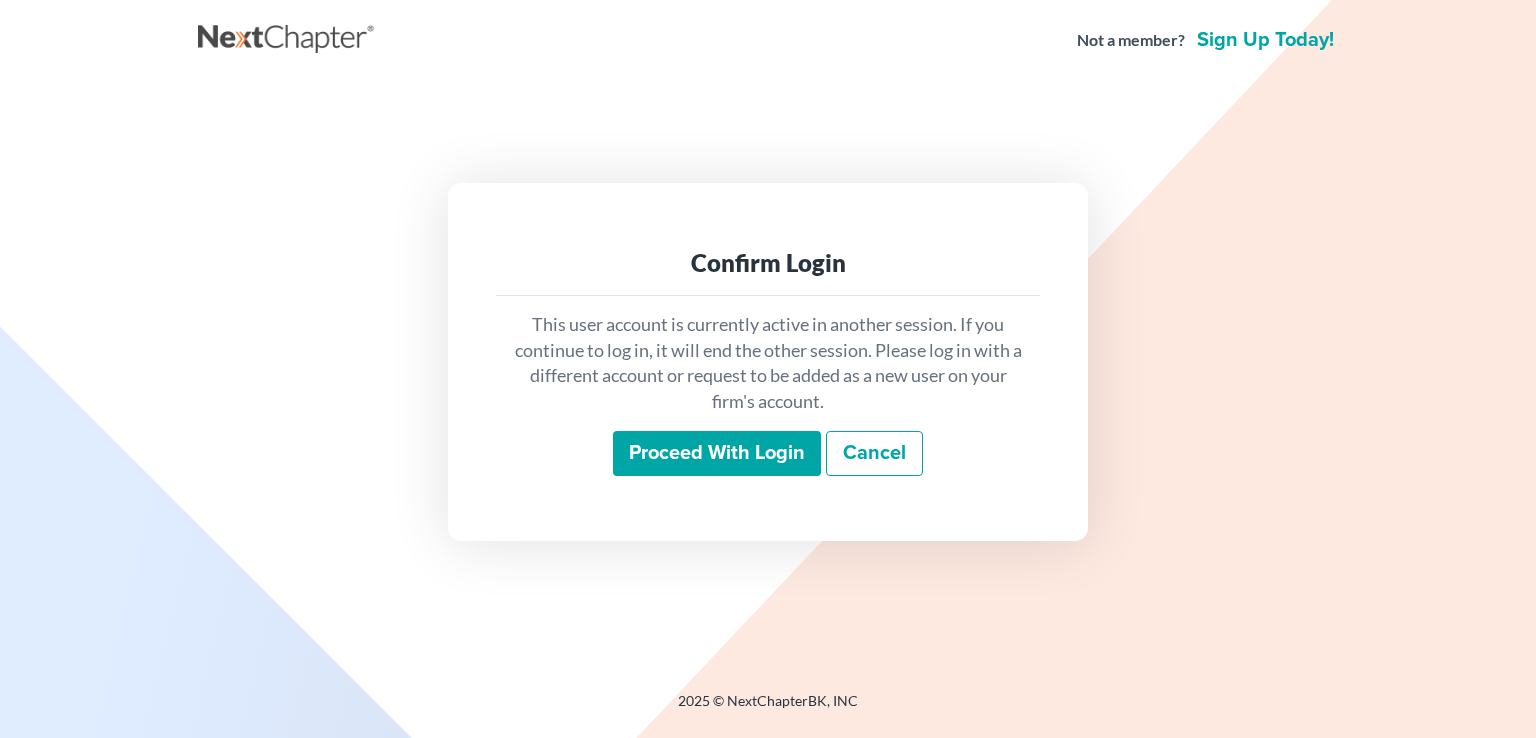 scroll, scrollTop: 0, scrollLeft: 0, axis: both 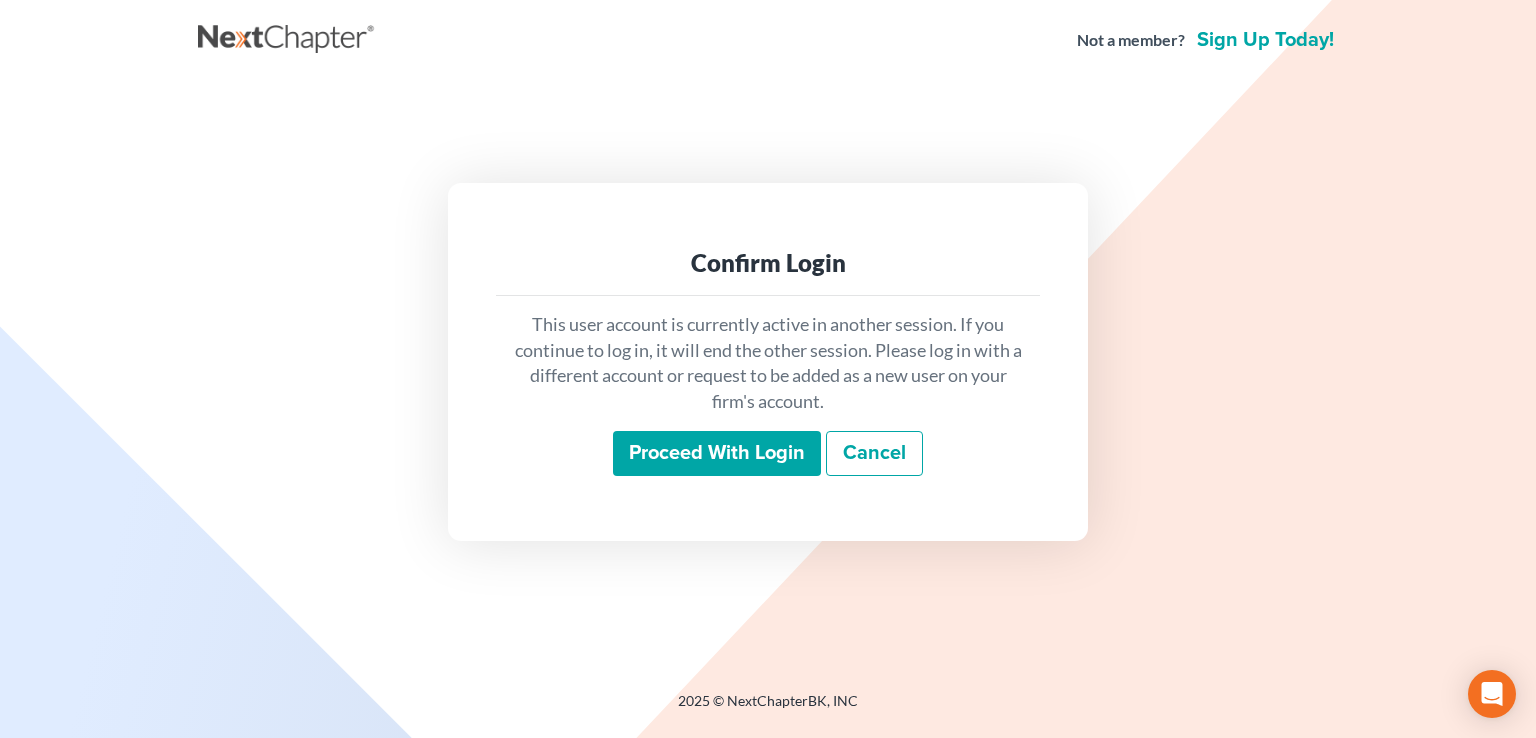 click on "Proceed with login" at bounding box center [717, 454] 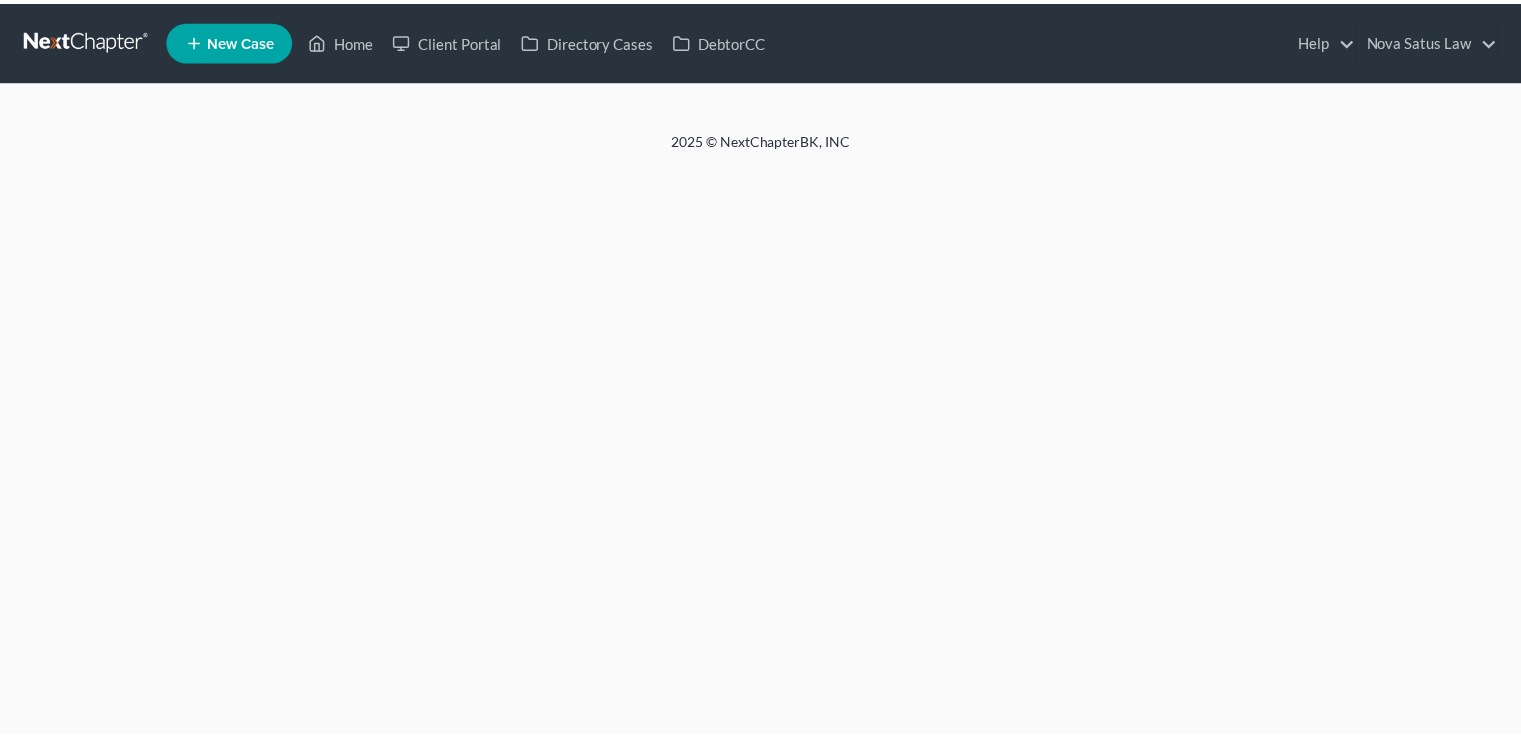 scroll, scrollTop: 0, scrollLeft: 0, axis: both 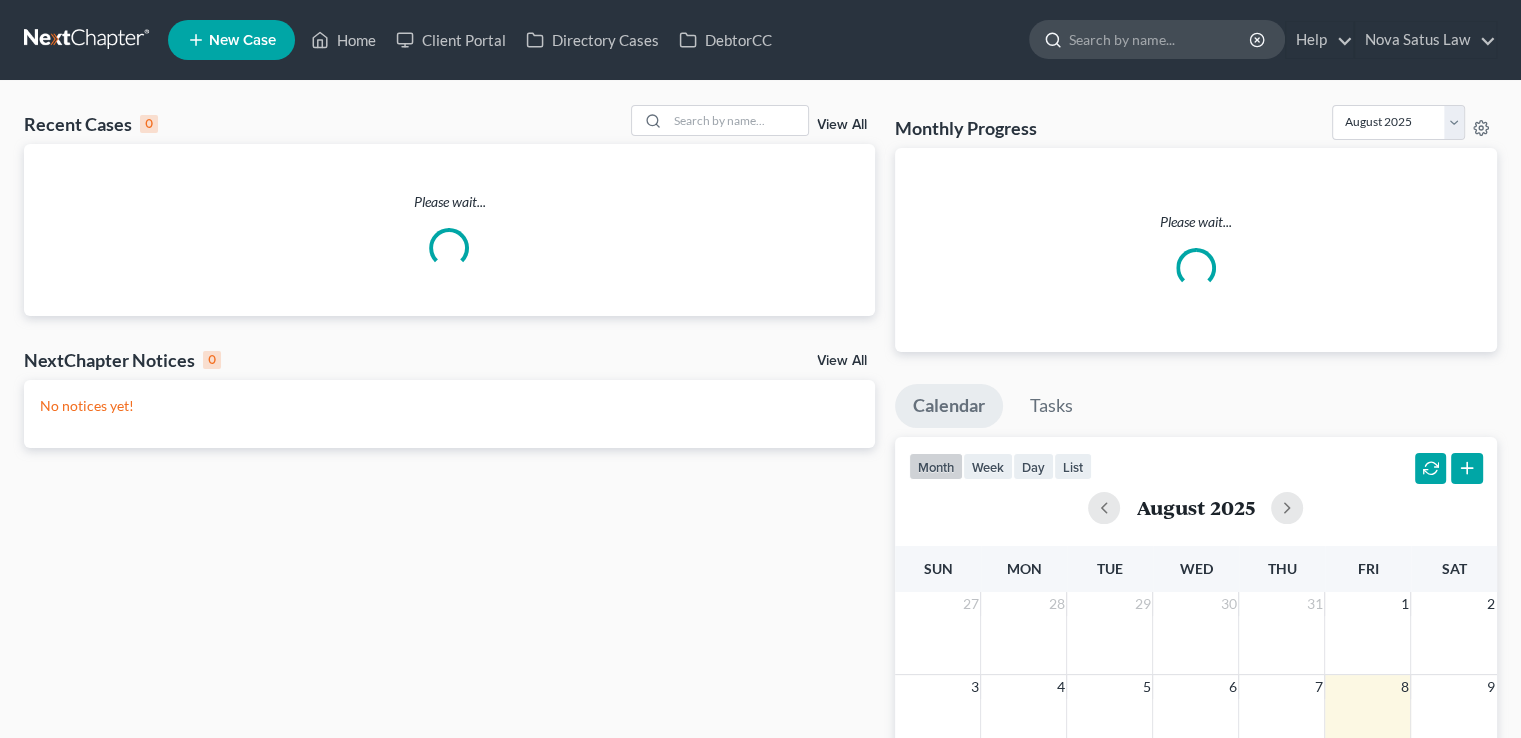 click at bounding box center [1160, 39] 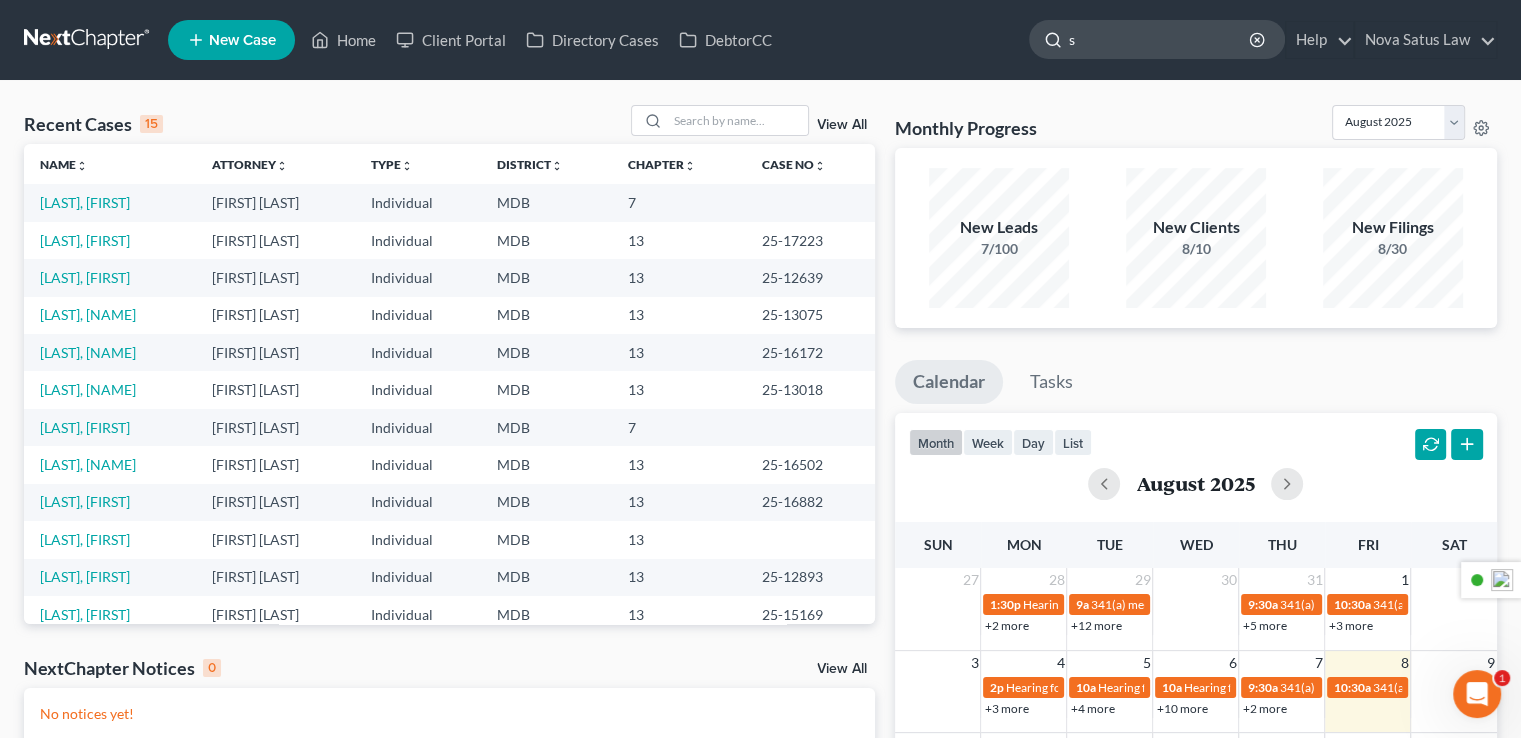 scroll, scrollTop: 0, scrollLeft: 0, axis: both 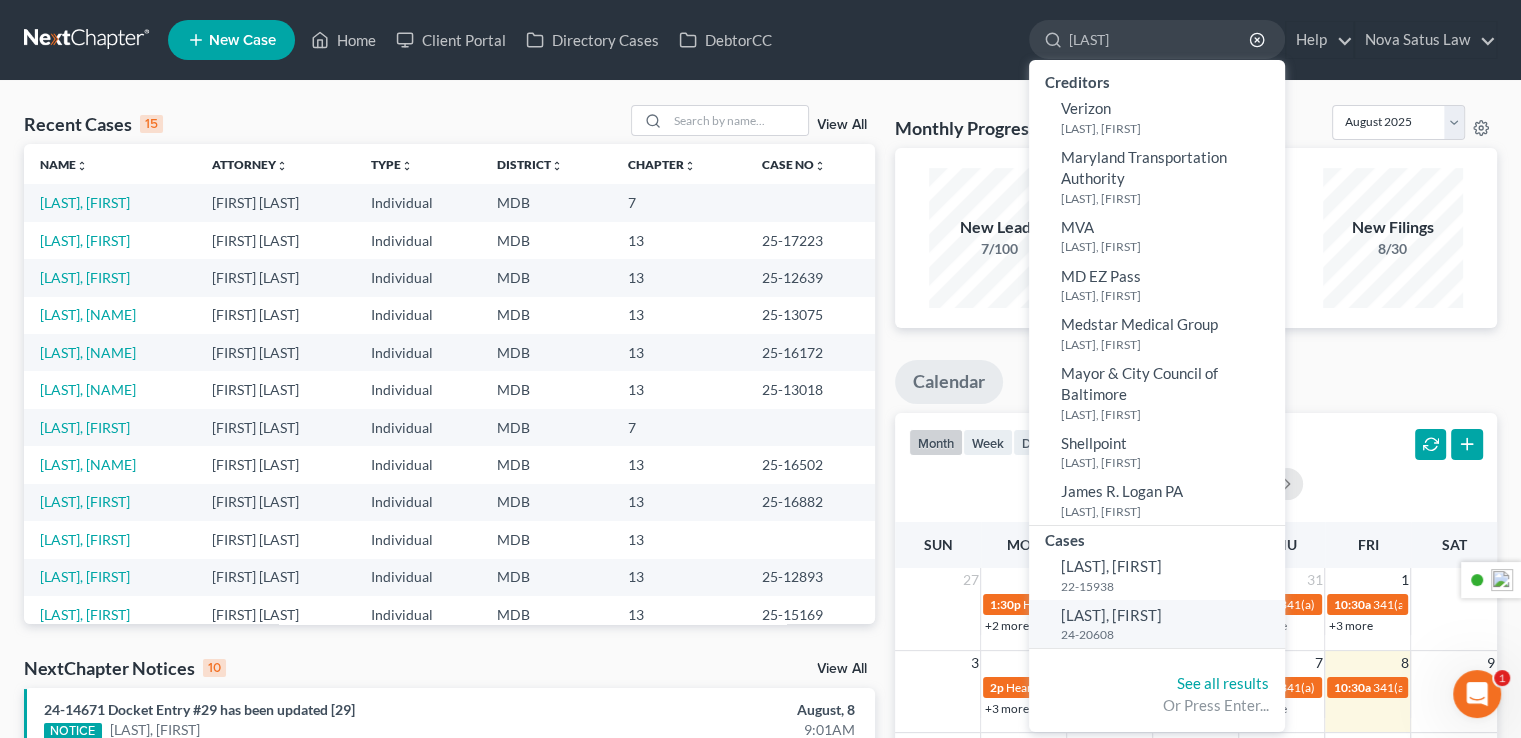 type on "[LAST]" 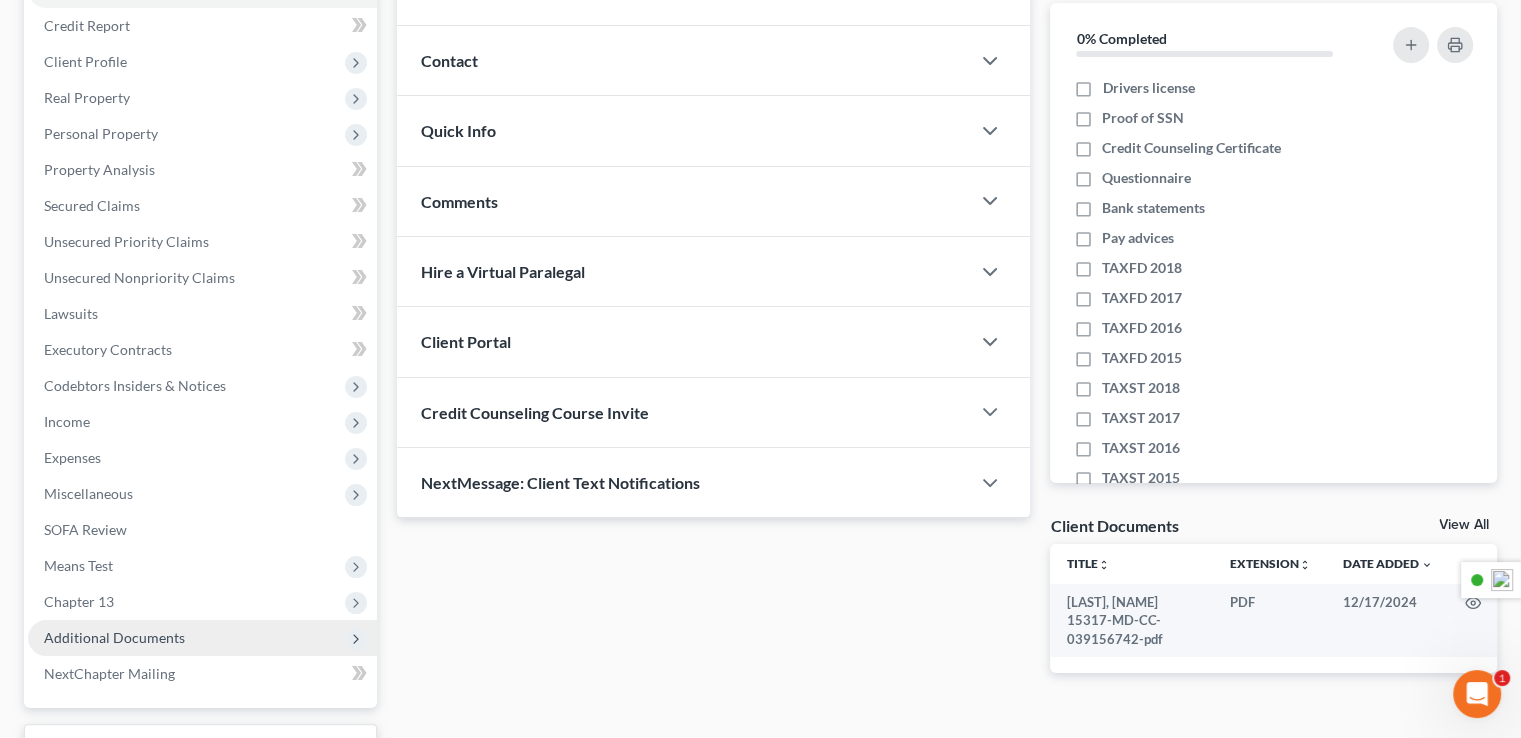 scroll, scrollTop: 300, scrollLeft: 0, axis: vertical 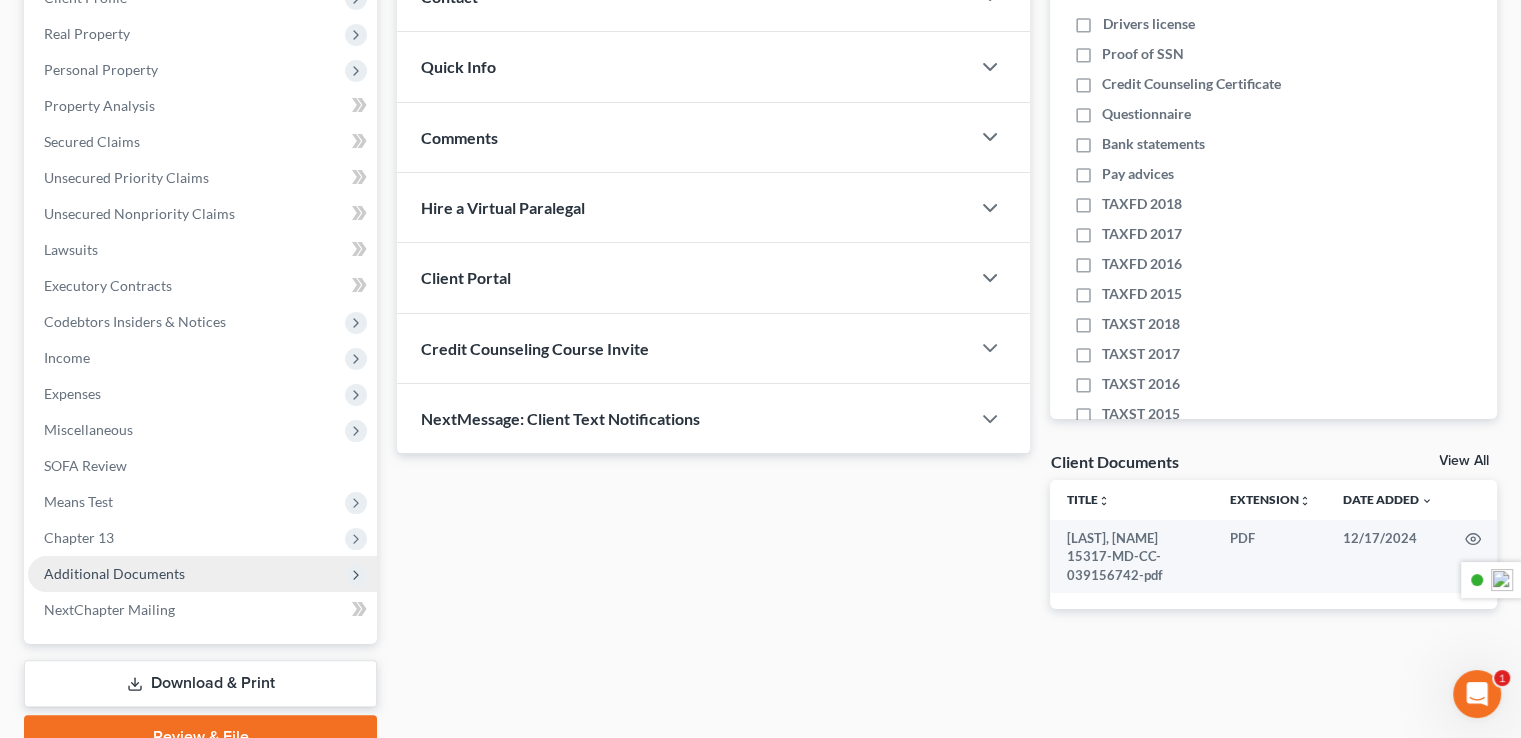 click on "Additional Documents" at bounding box center [114, 573] 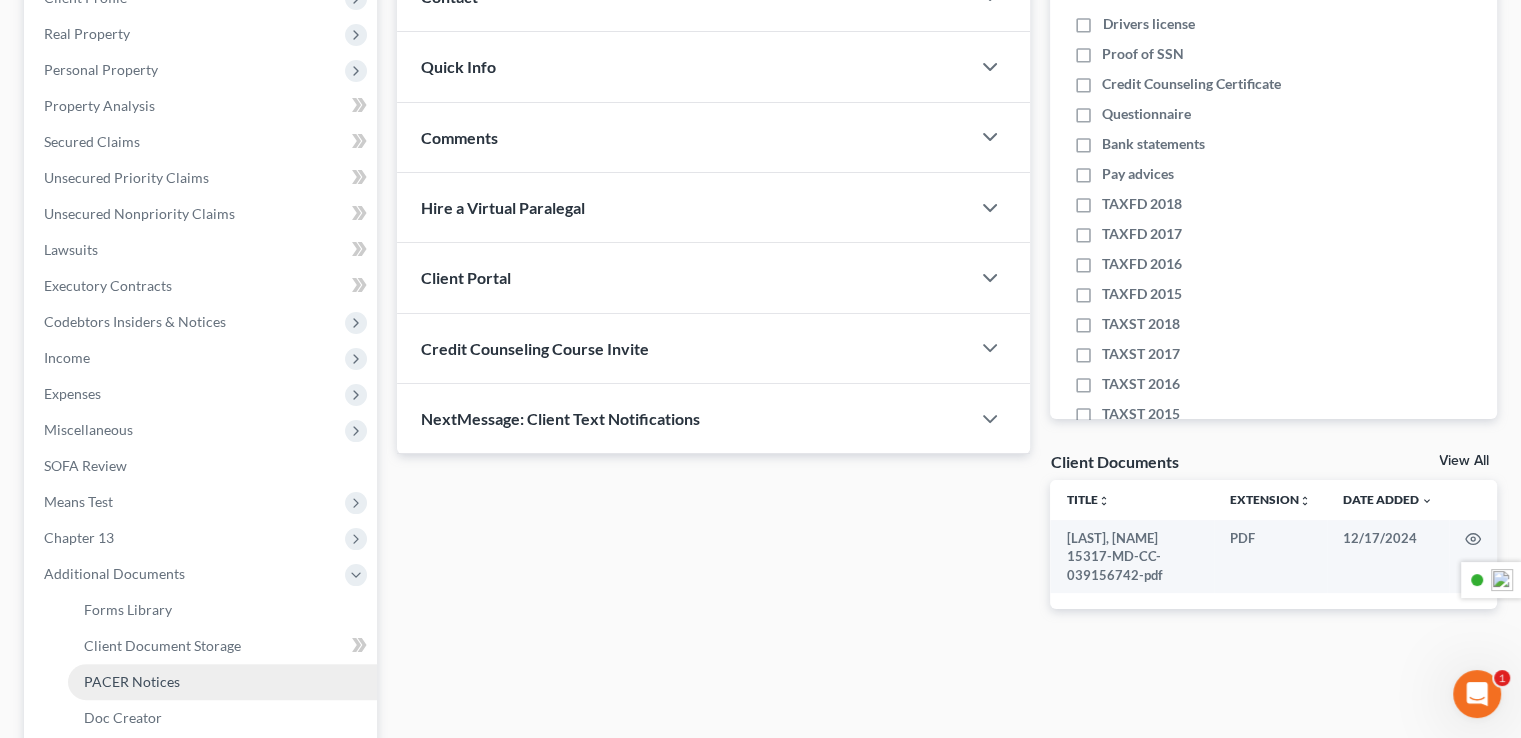 click on "PACER Notices" at bounding box center [132, 681] 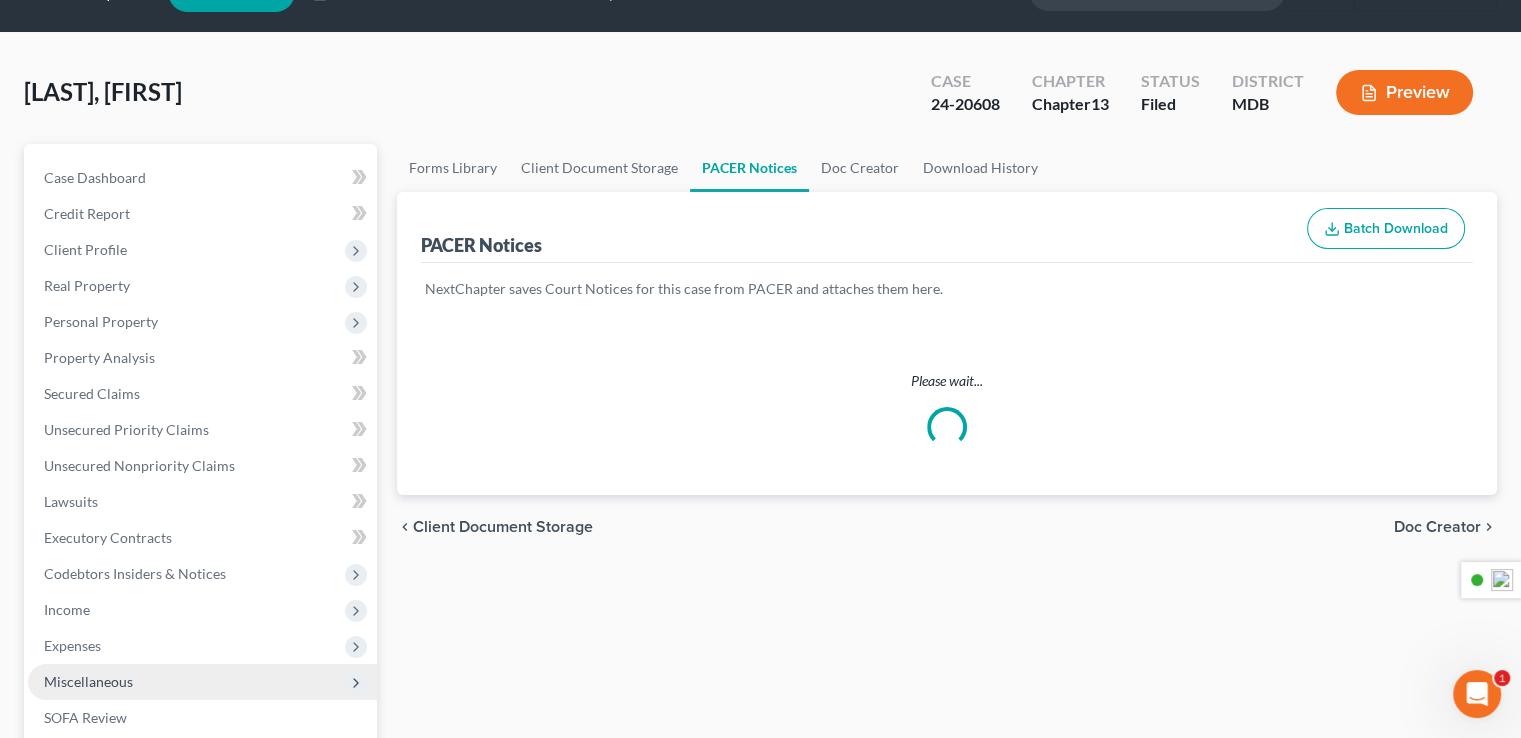 scroll, scrollTop: 0, scrollLeft: 0, axis: both 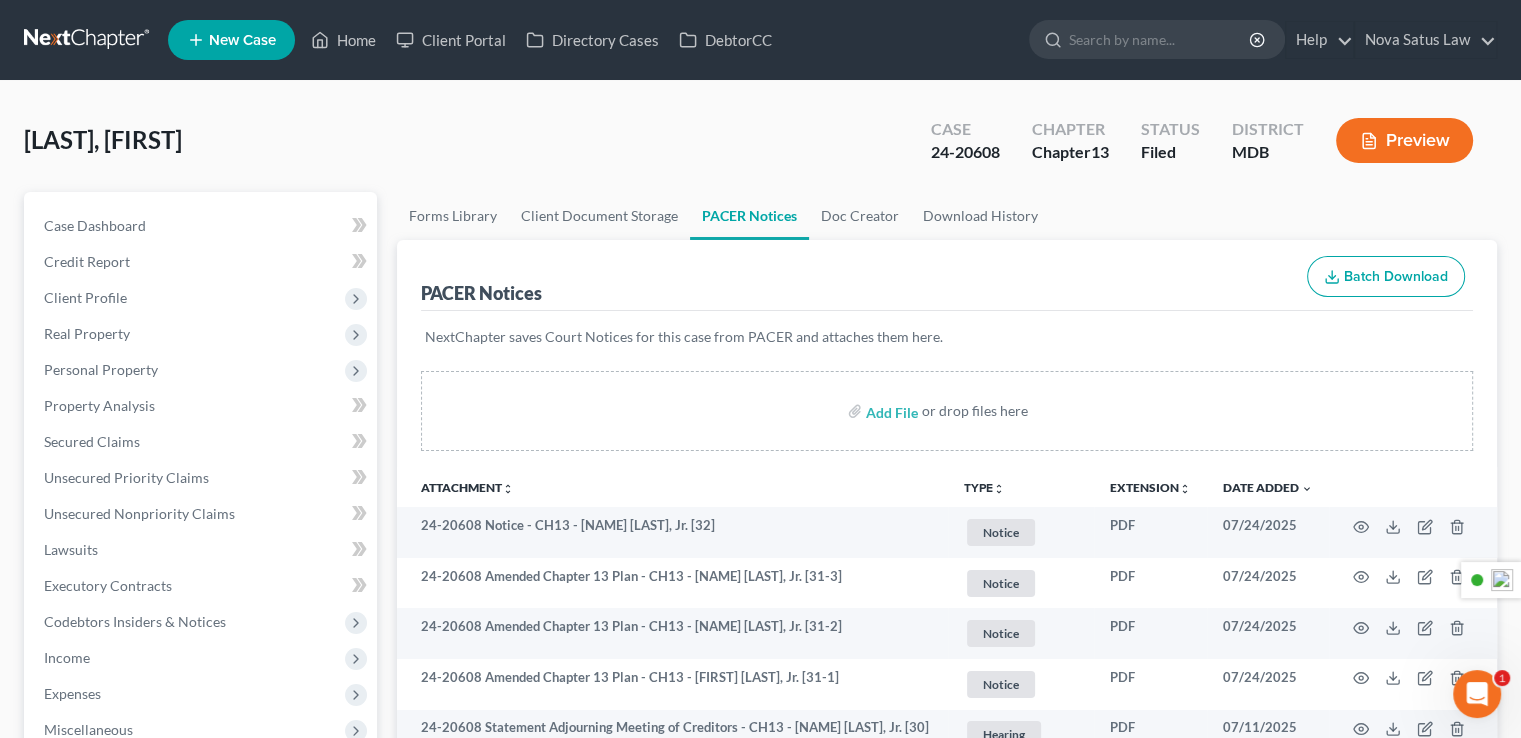 click on "TYPE unfold_more" at bounding box center [984, 488] 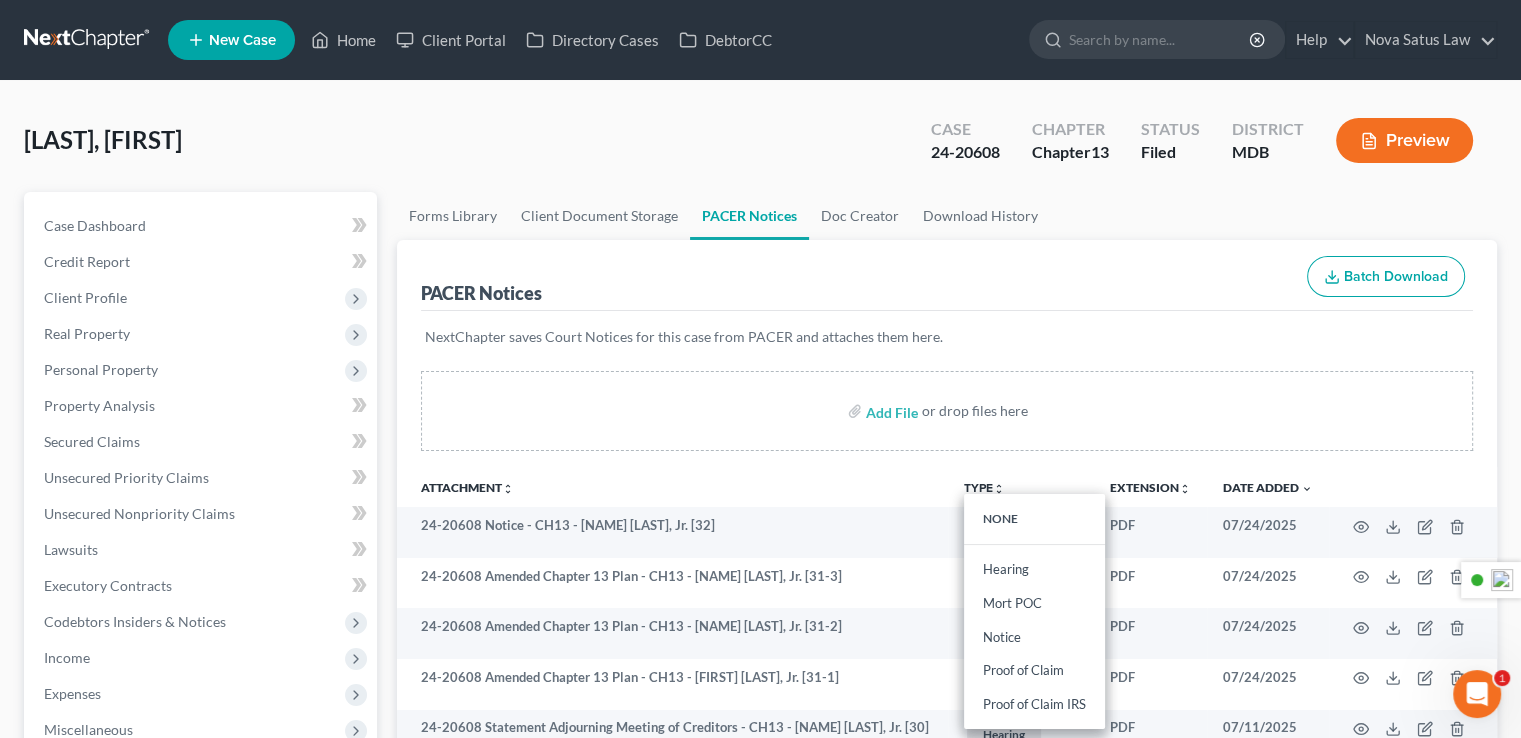 click on "TYPE unfold_more" at bounding box center [984, 488] 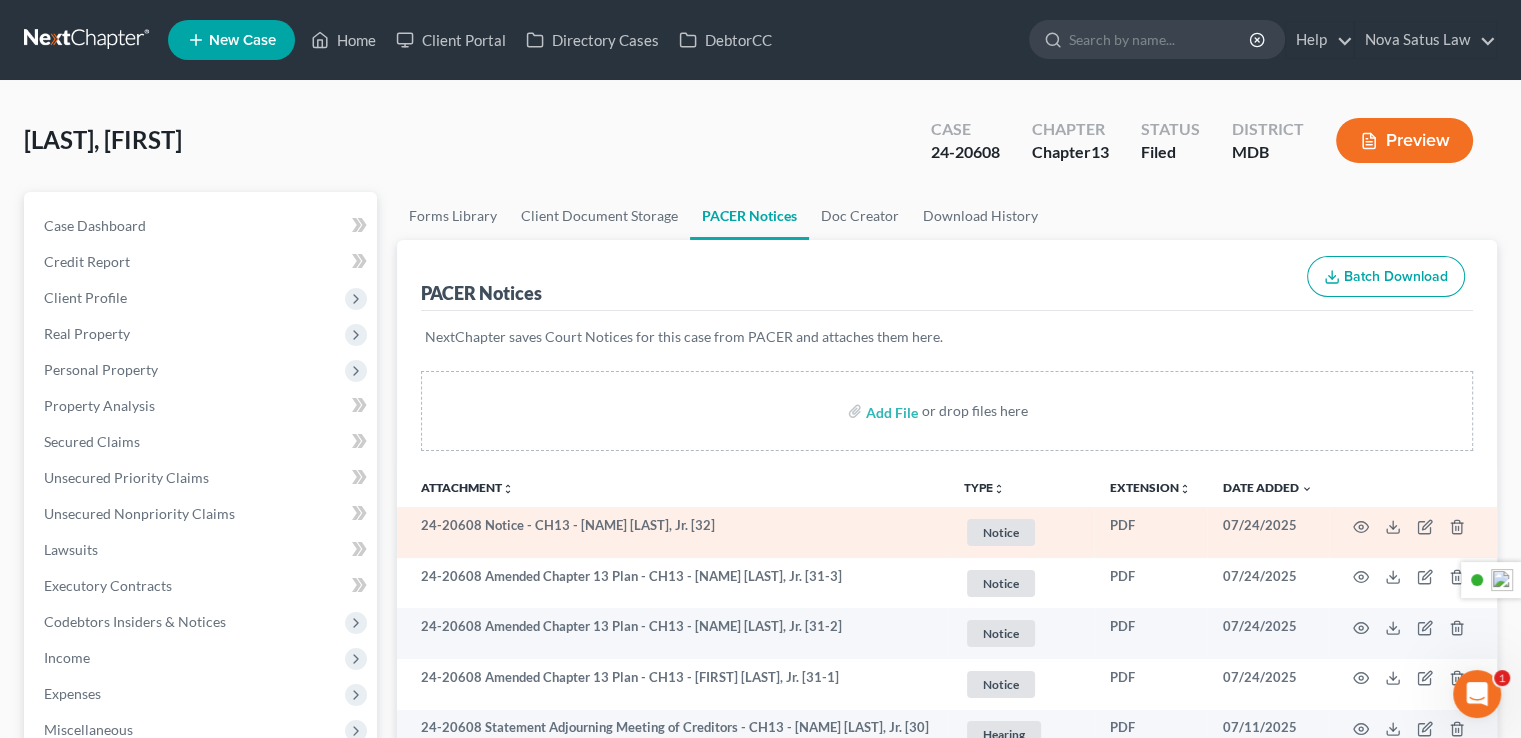 click on "Notice" at bounding box center (1001, 532) 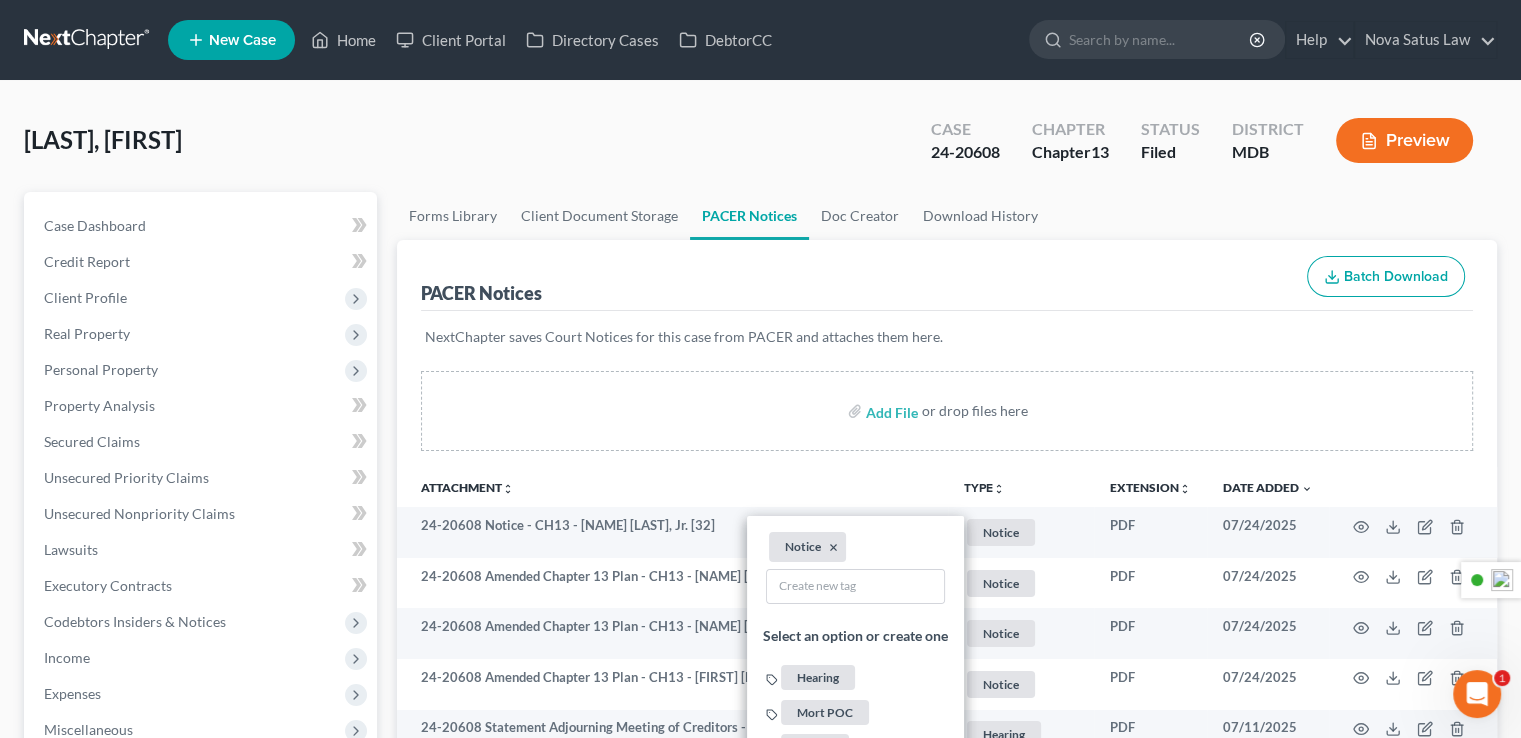 click on "Add File
or drop files here" at bounding box center (947, 411) 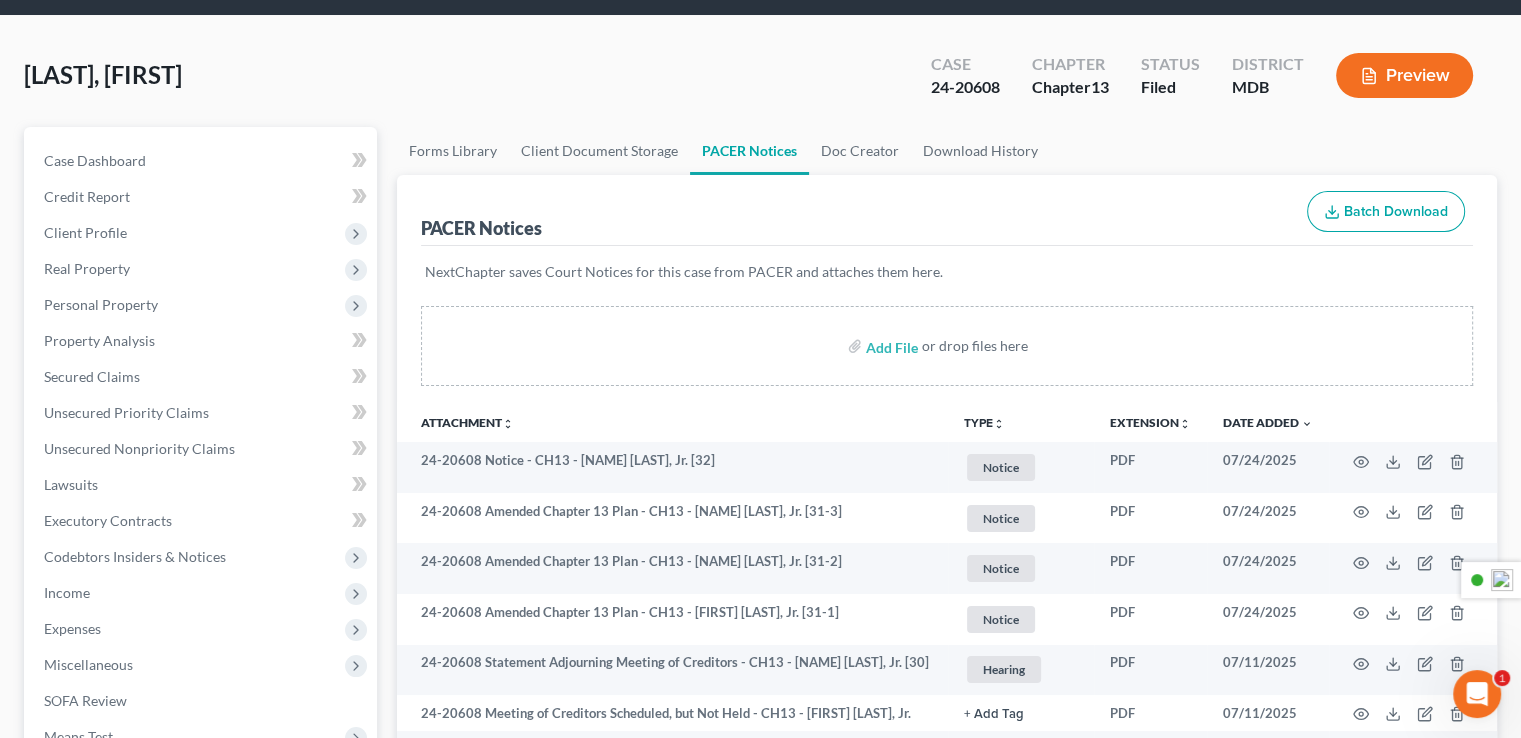 scroll, scrollTop: 100, scrollLeft: 0, axis: vertical 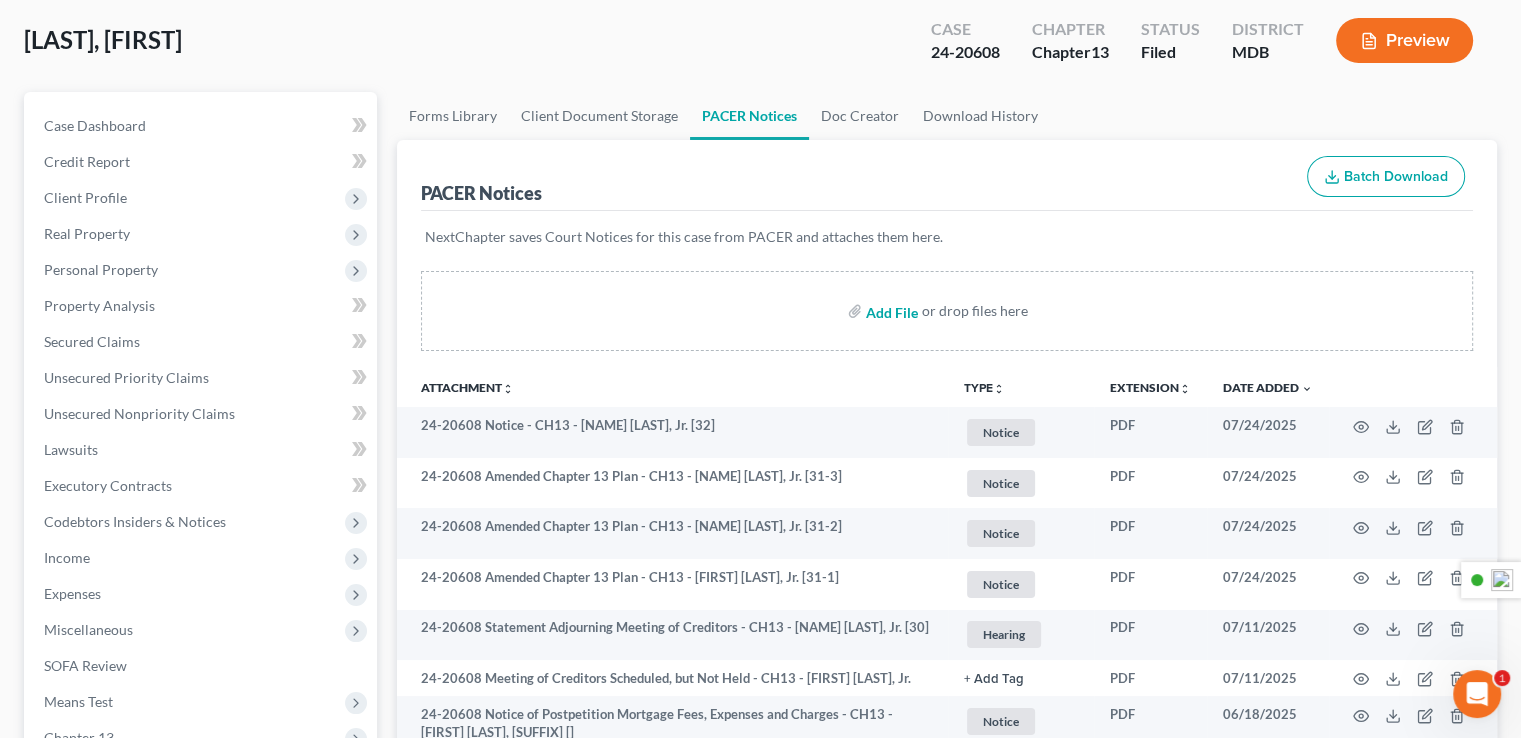 click at bounding box center [890, 311] 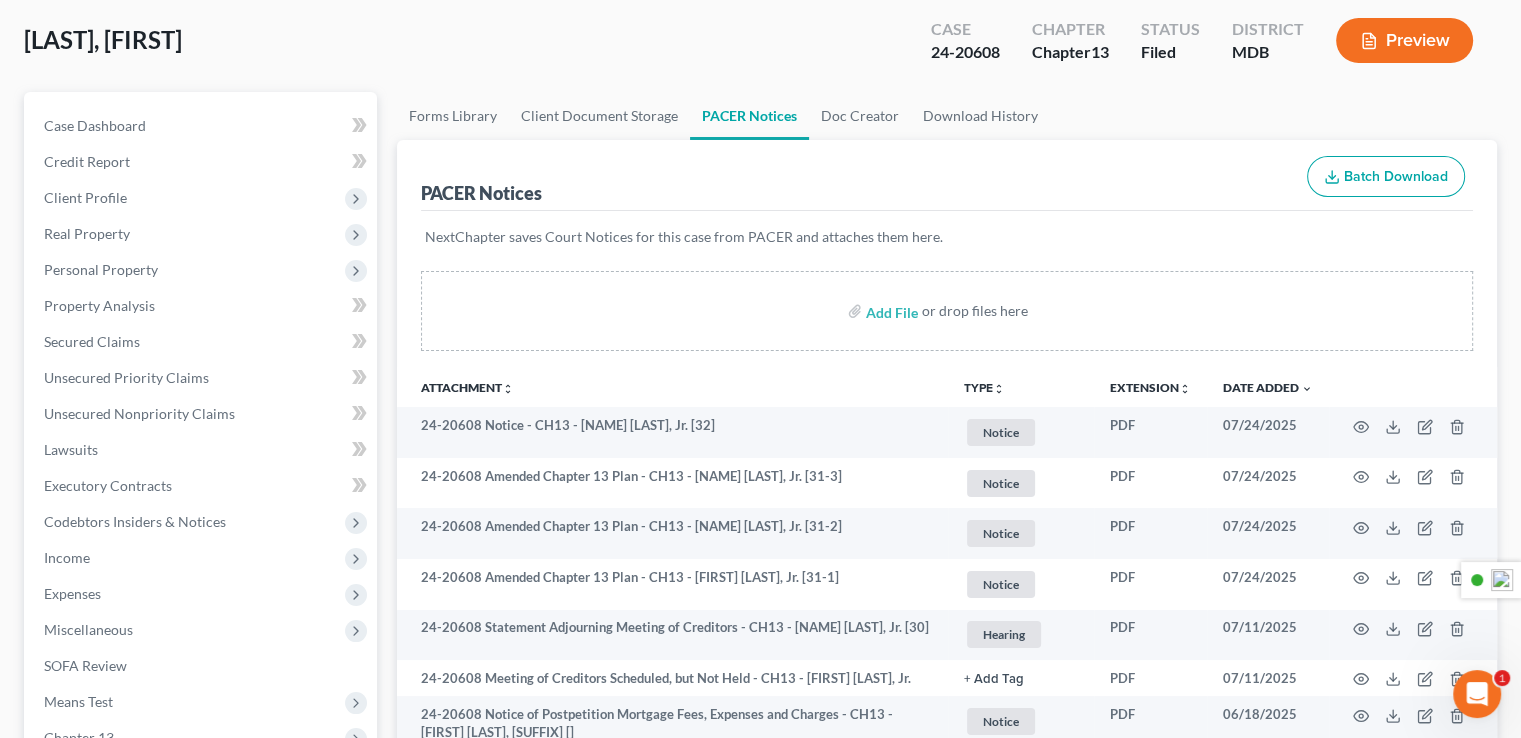 click on "unfold_more" at bounding box center (999, 389) 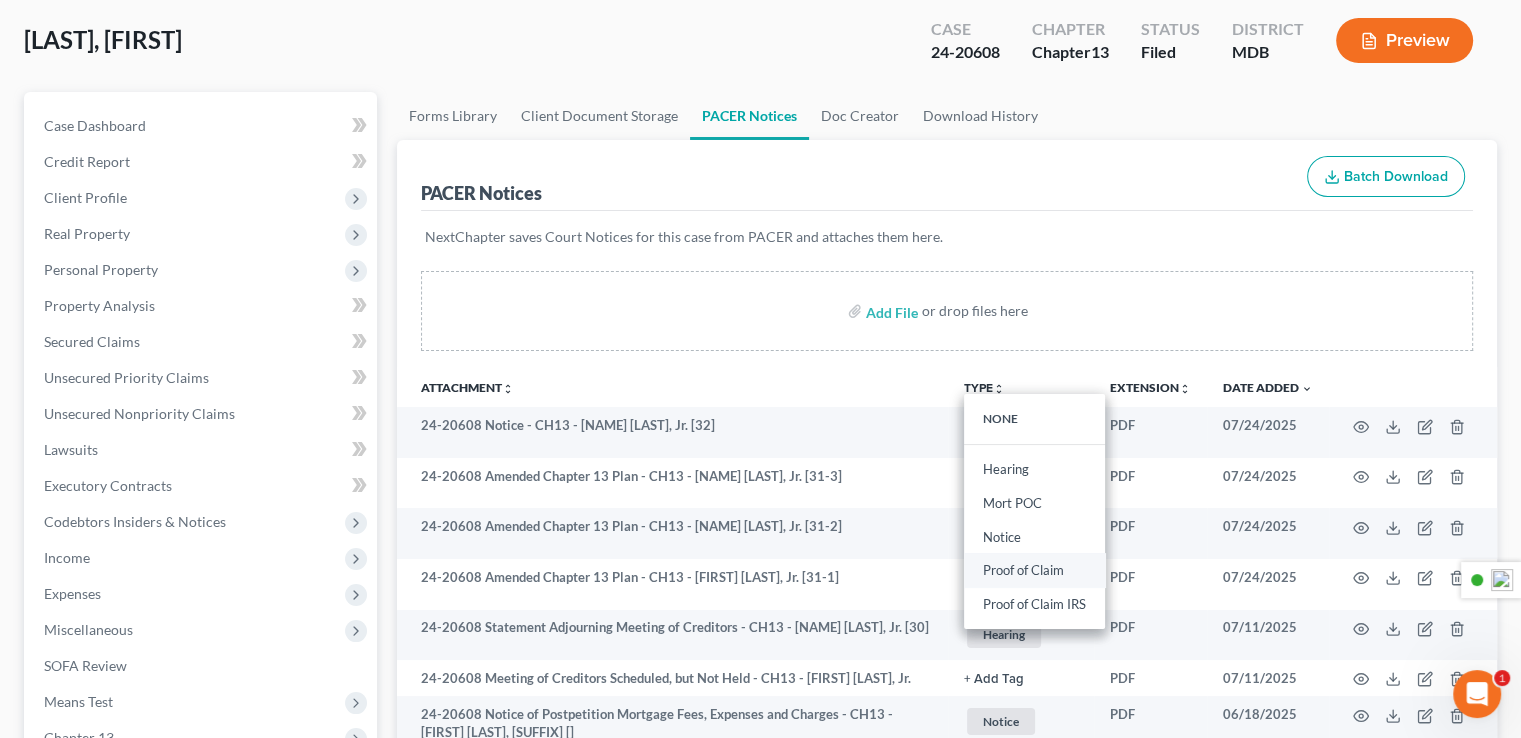 click on "Proof of Claim" at bounding box center [1034, 571] 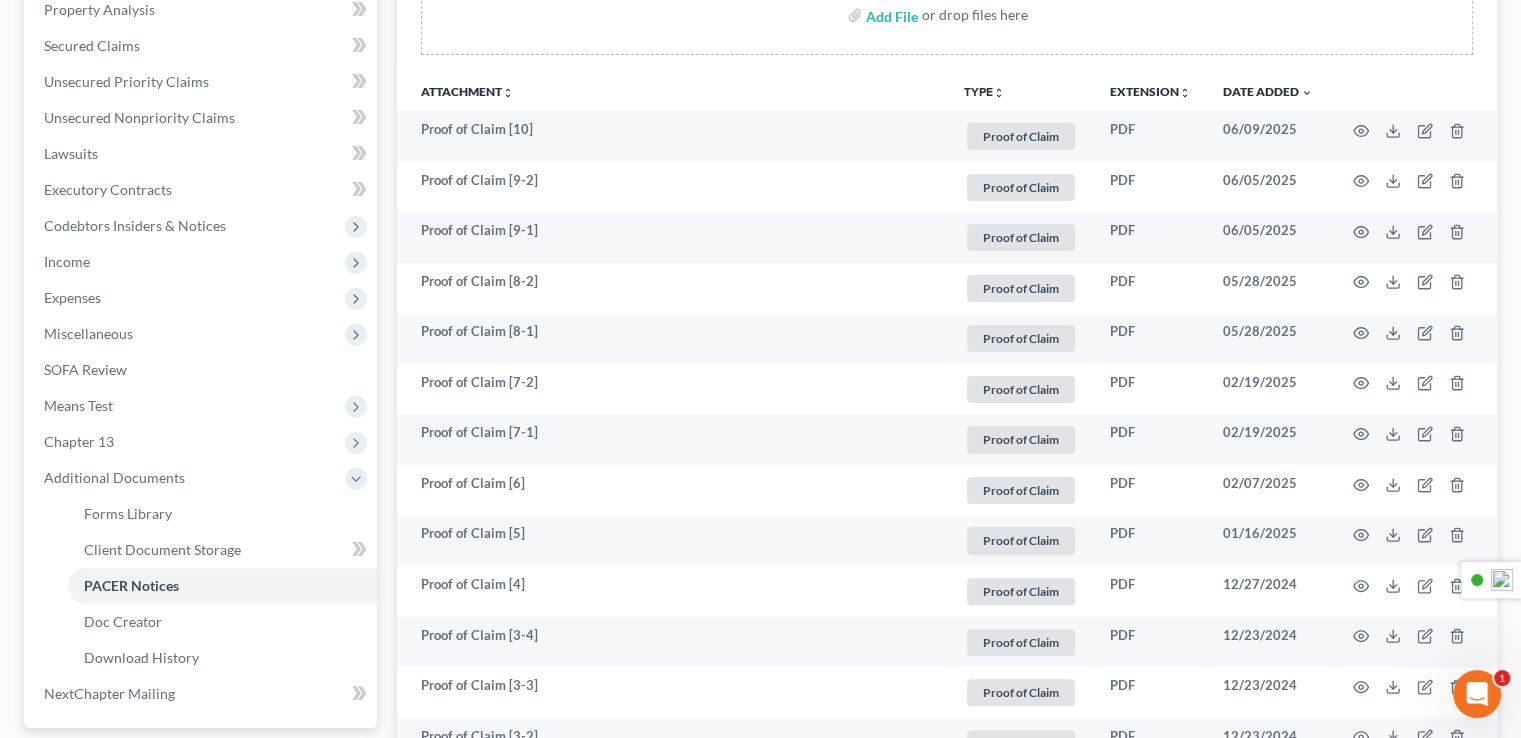 scroll, scrollTop: 400, scrollLeft: 0, axis: vertical 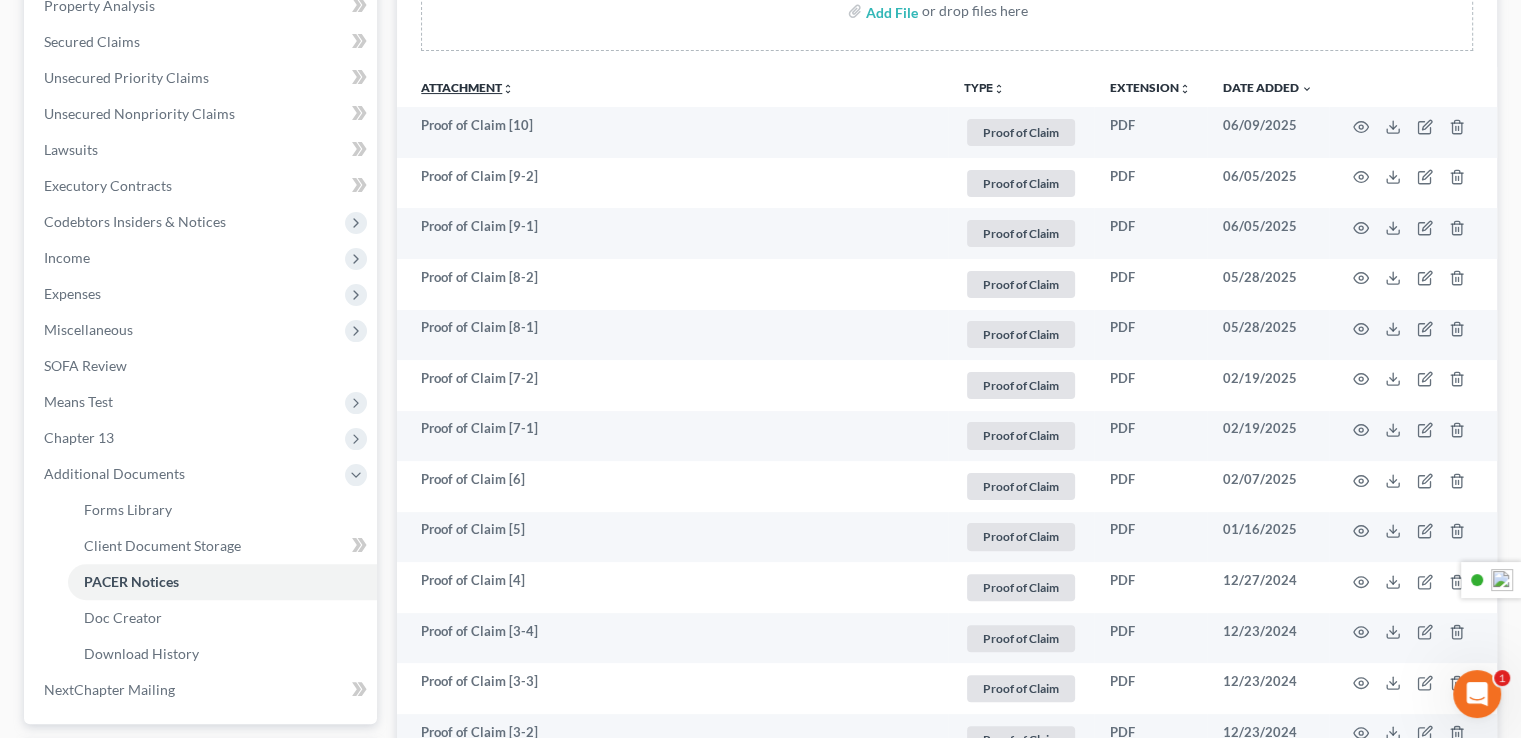 click on "Attachment
unfold_more
expand_more
expand_less" at bounding box center (467, 87) 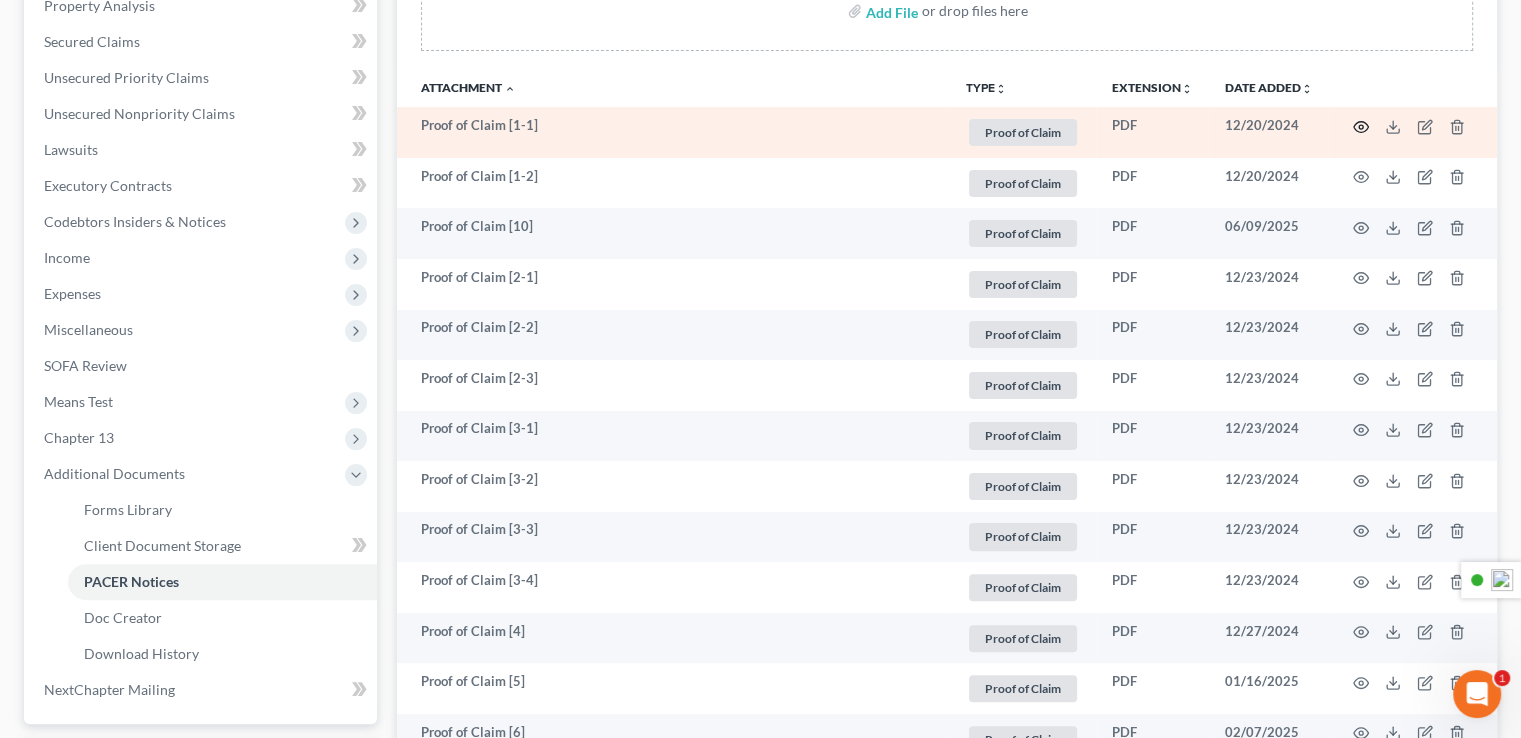 click at bounding box center (1413, 132) 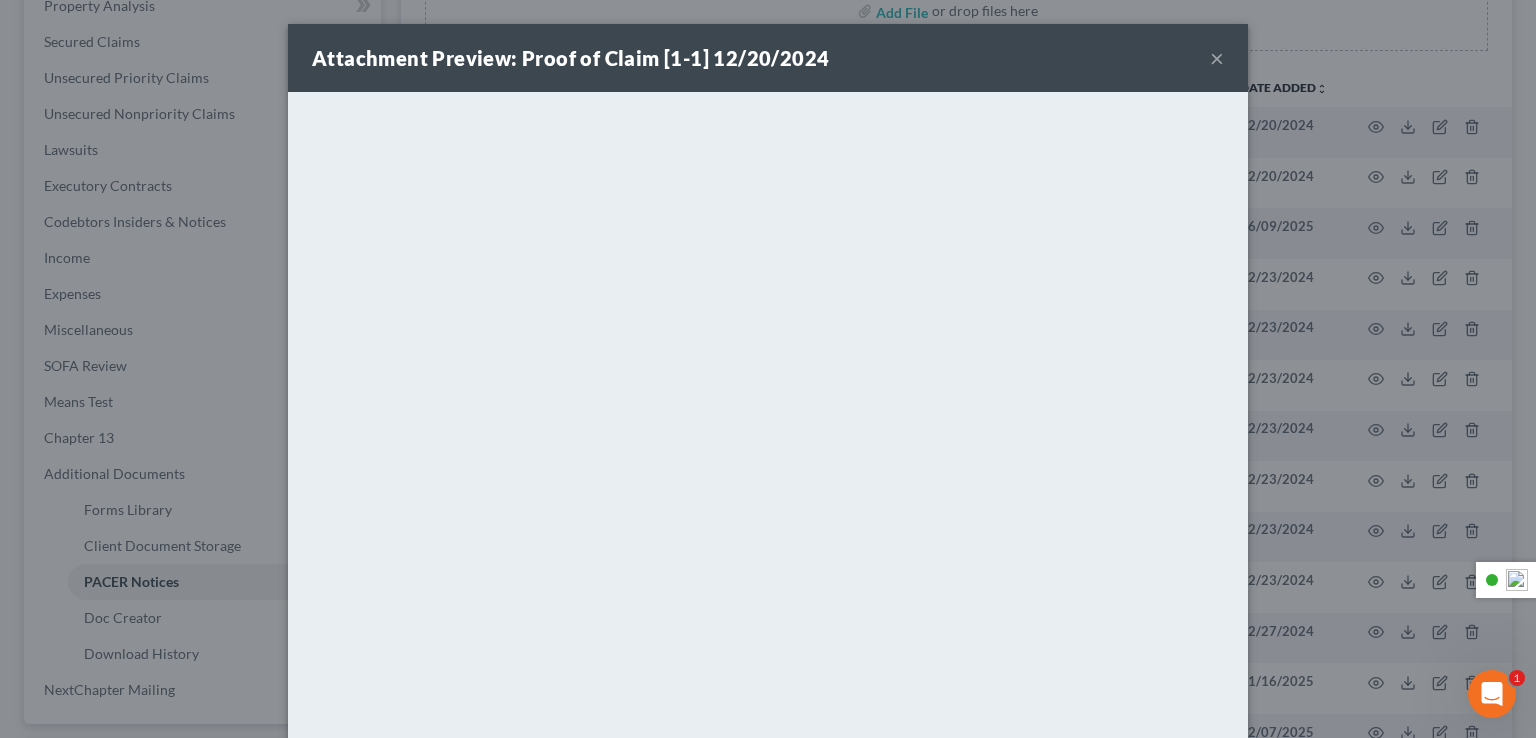 click on "×" at bounding box center (1217, 58) 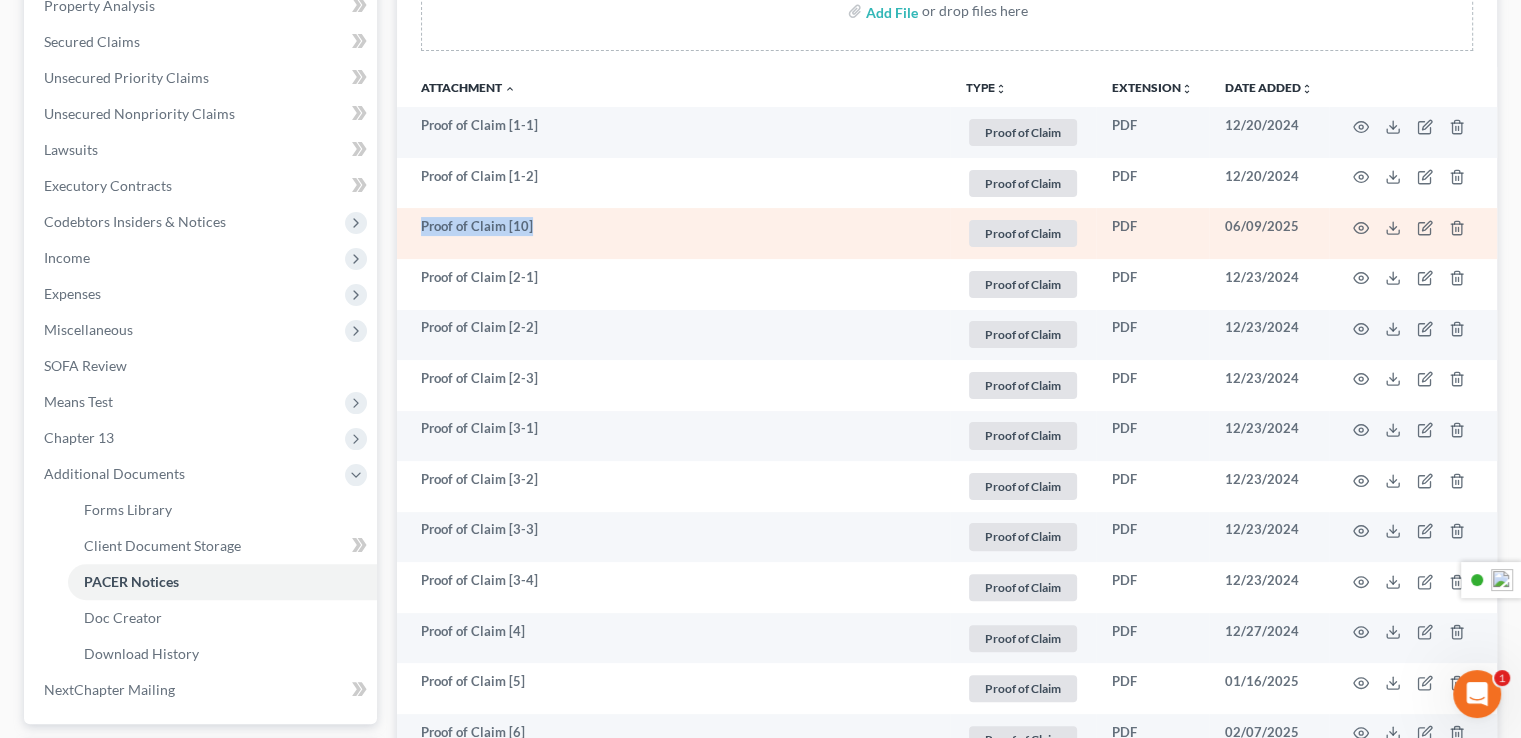 drag, startPoint x: 1364, startPoint y: 188, endPoint x: 773, endPoint y: 241, distance: 593.3717 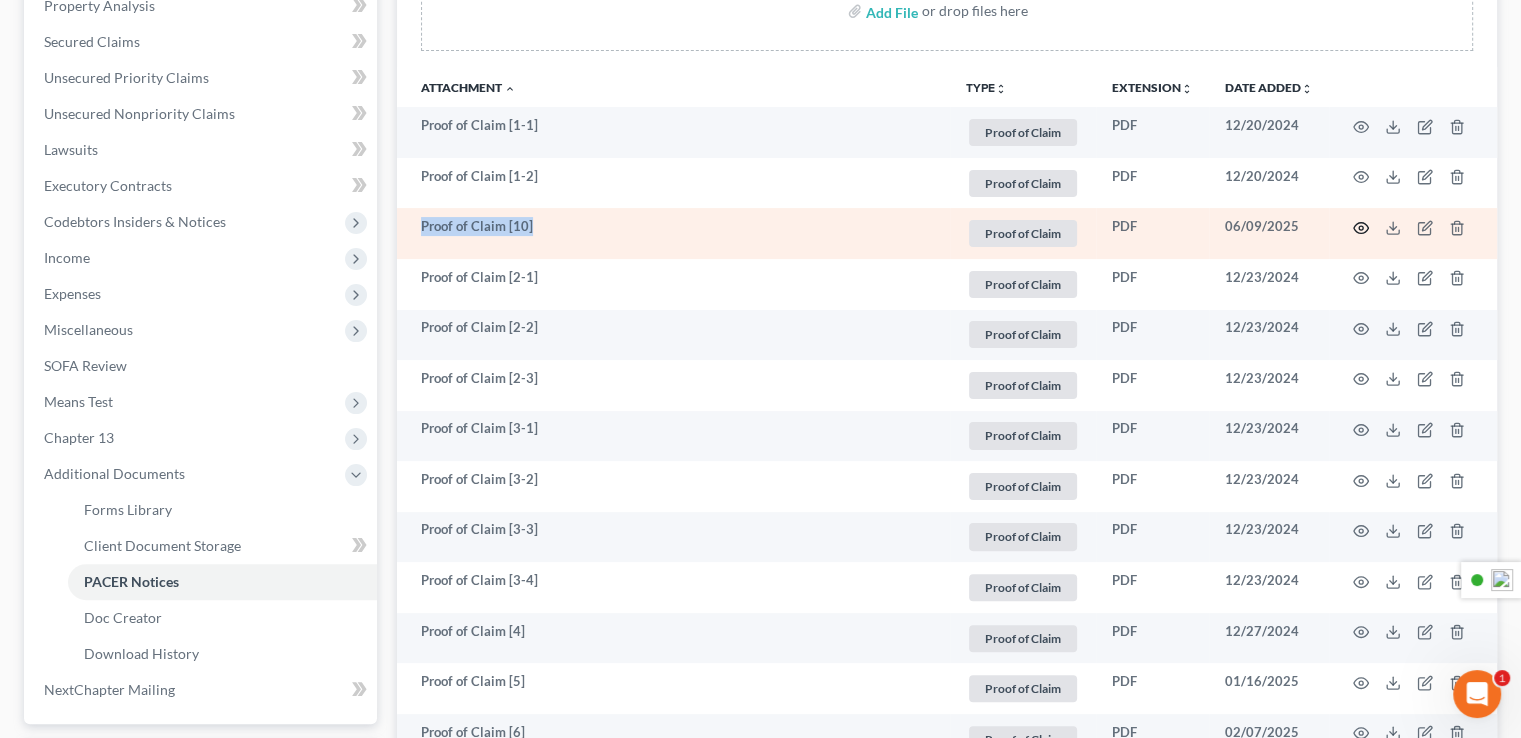 click 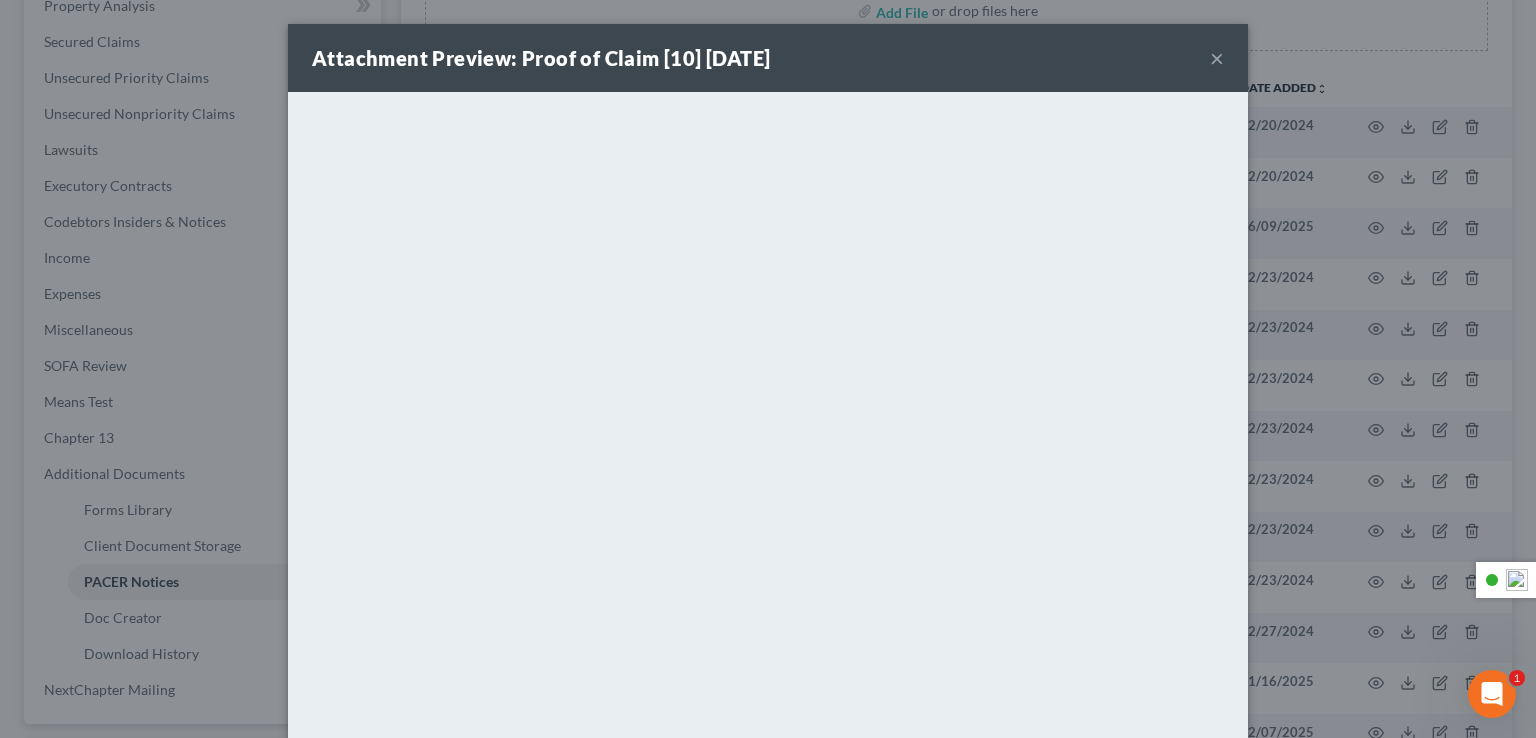 click on "Attachment Preview: Proof of Claim [10] 06/09/2025 ×" at bounding box center [768, 58] 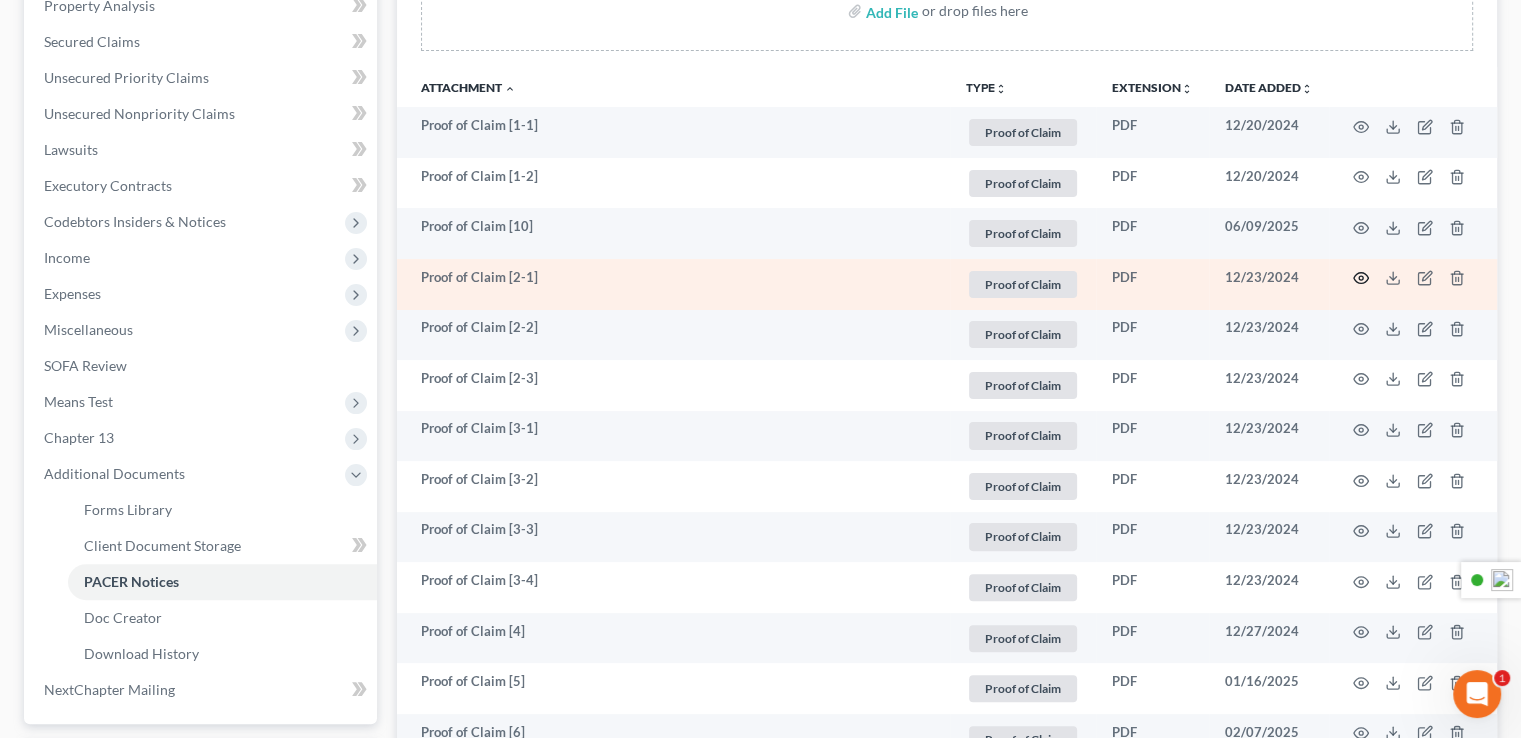click 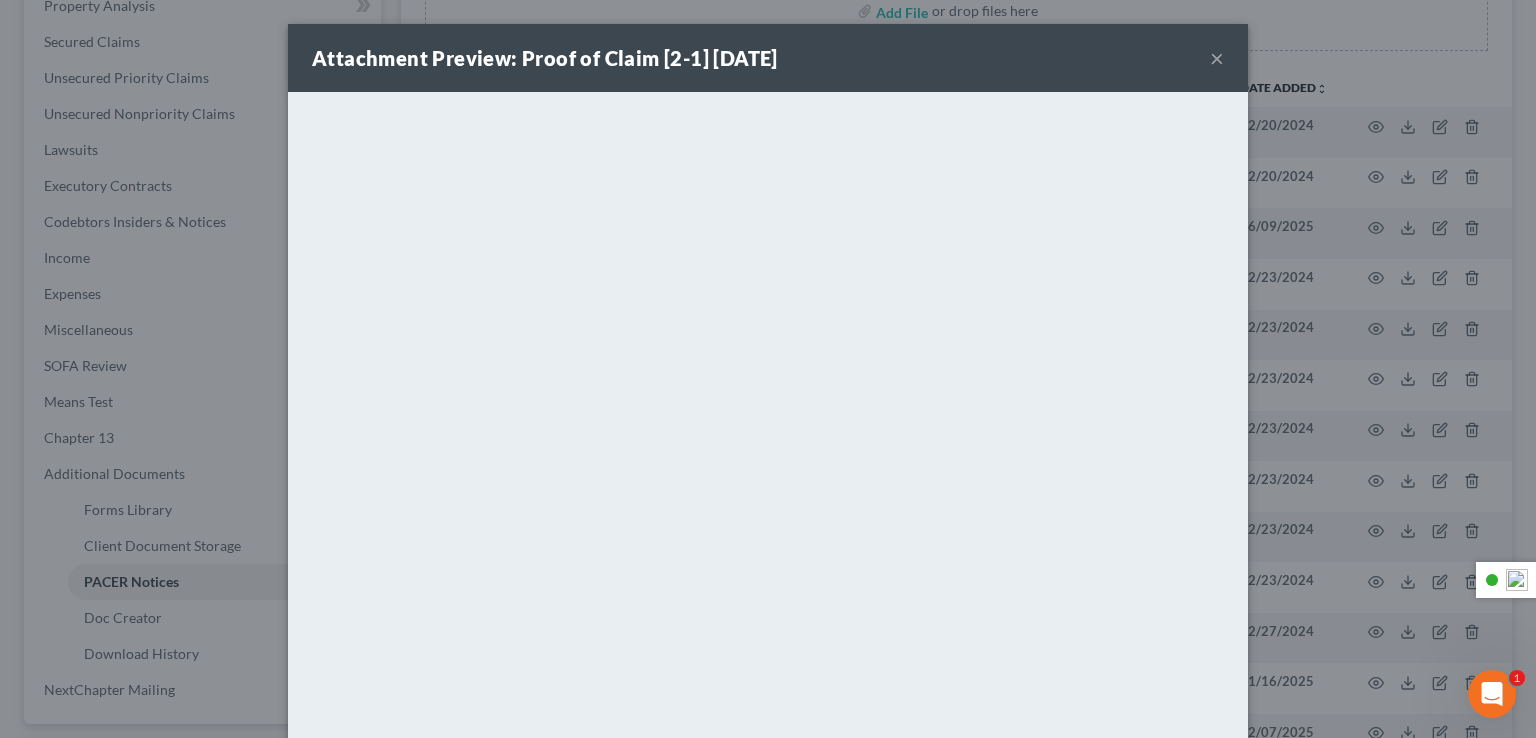 click on "×" at bounding box center (1217, 58) 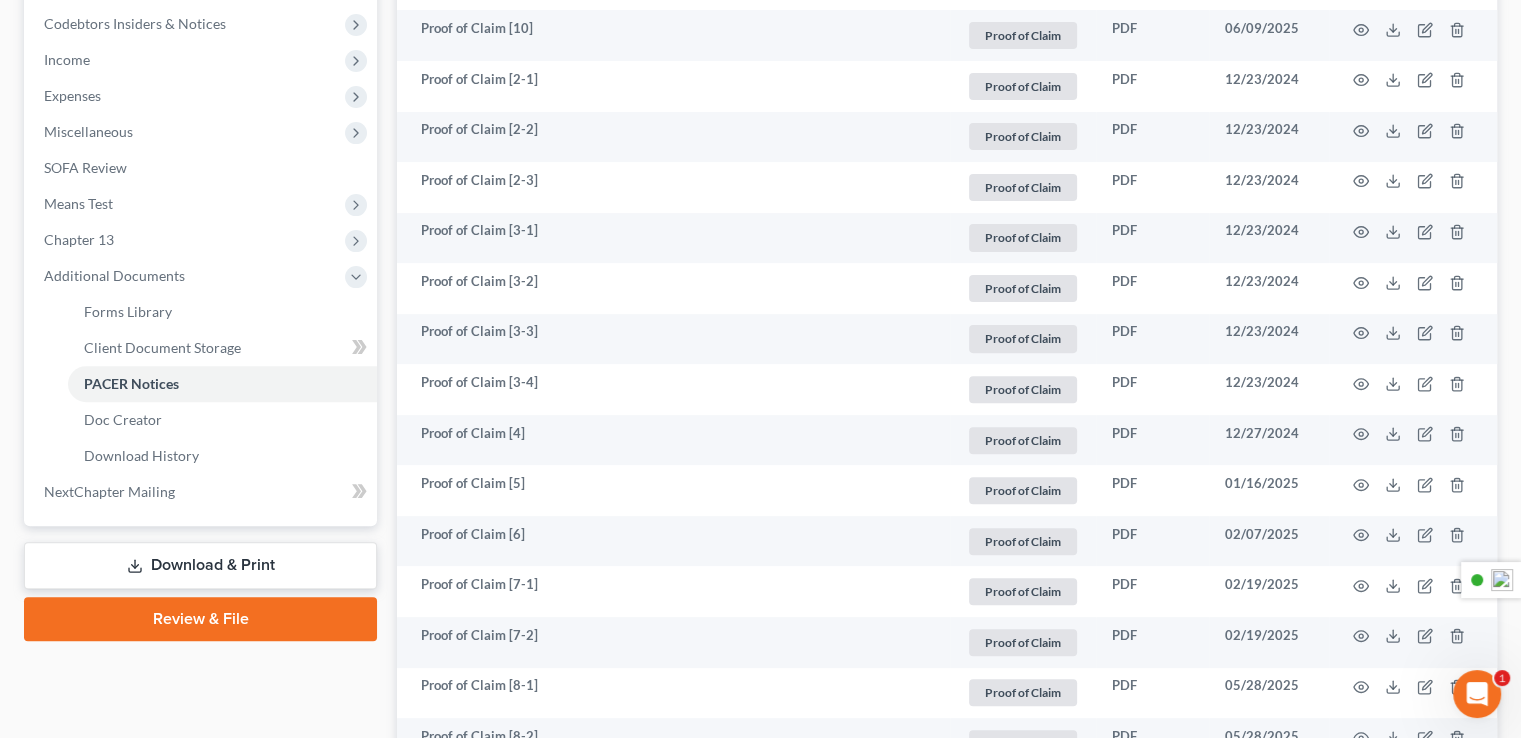 scroll, scrollTop: 600, scrollLeft: 0, axis: vertical 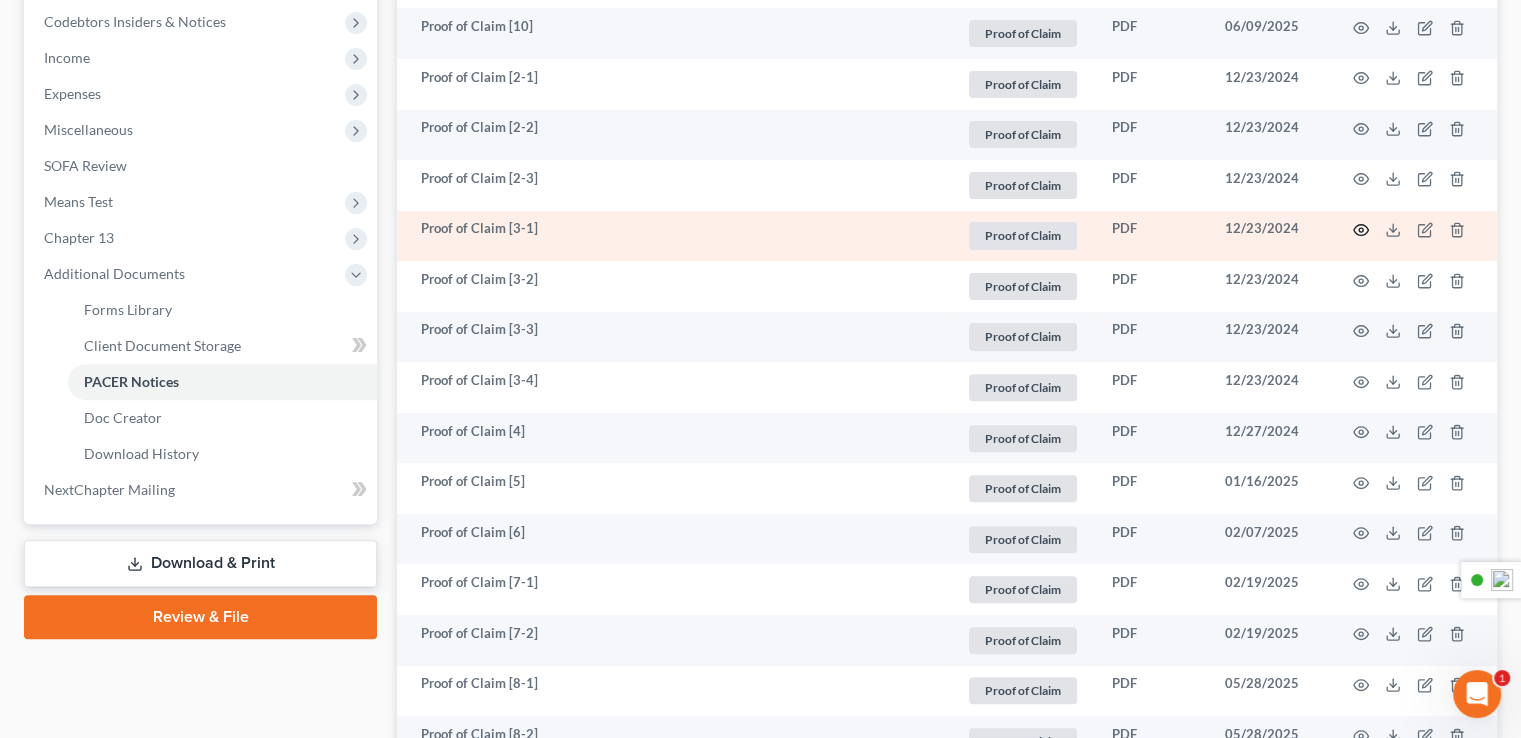 click 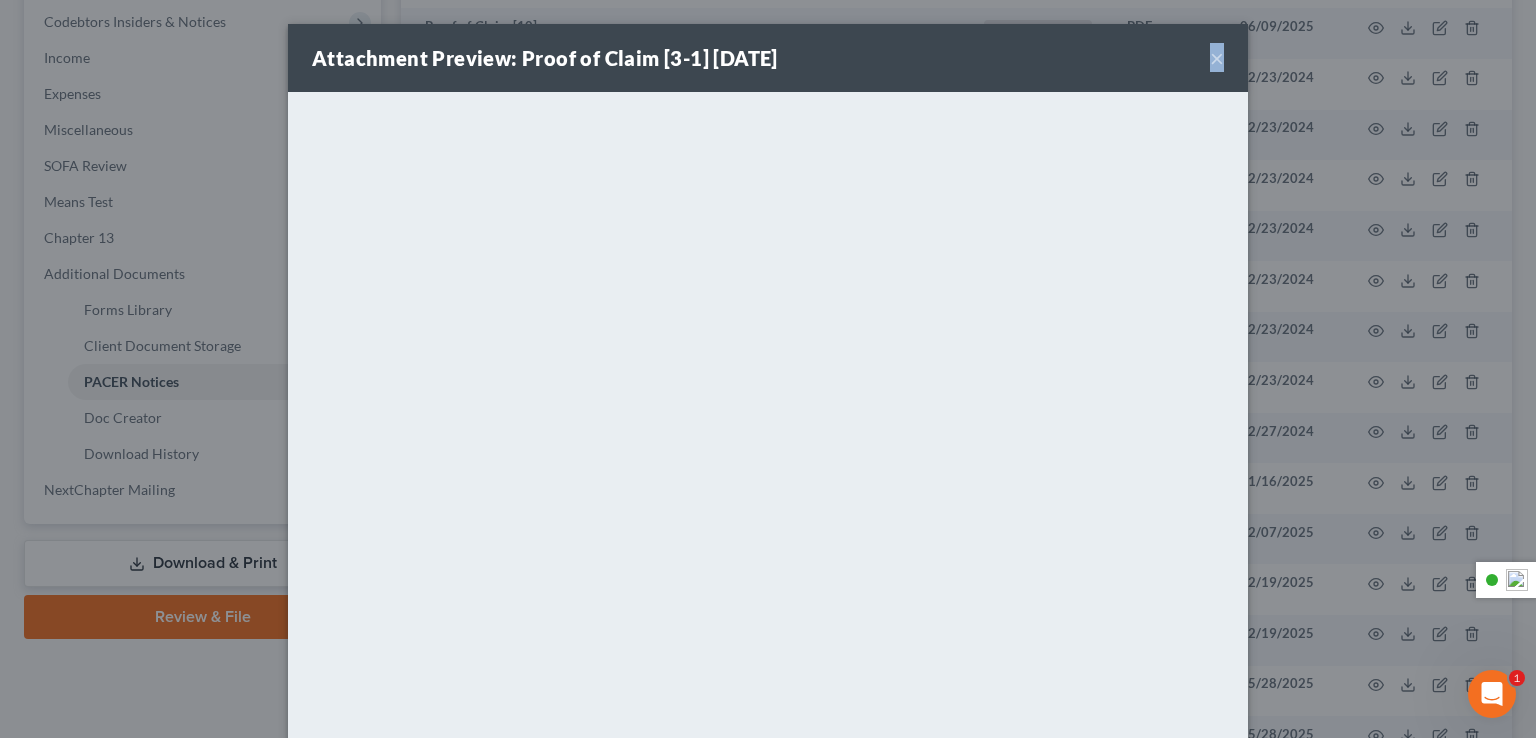 click on "Attachment Preview: Proof of Claim [3-1] 12/23/2024 ×" at bounding box center [768, 58] 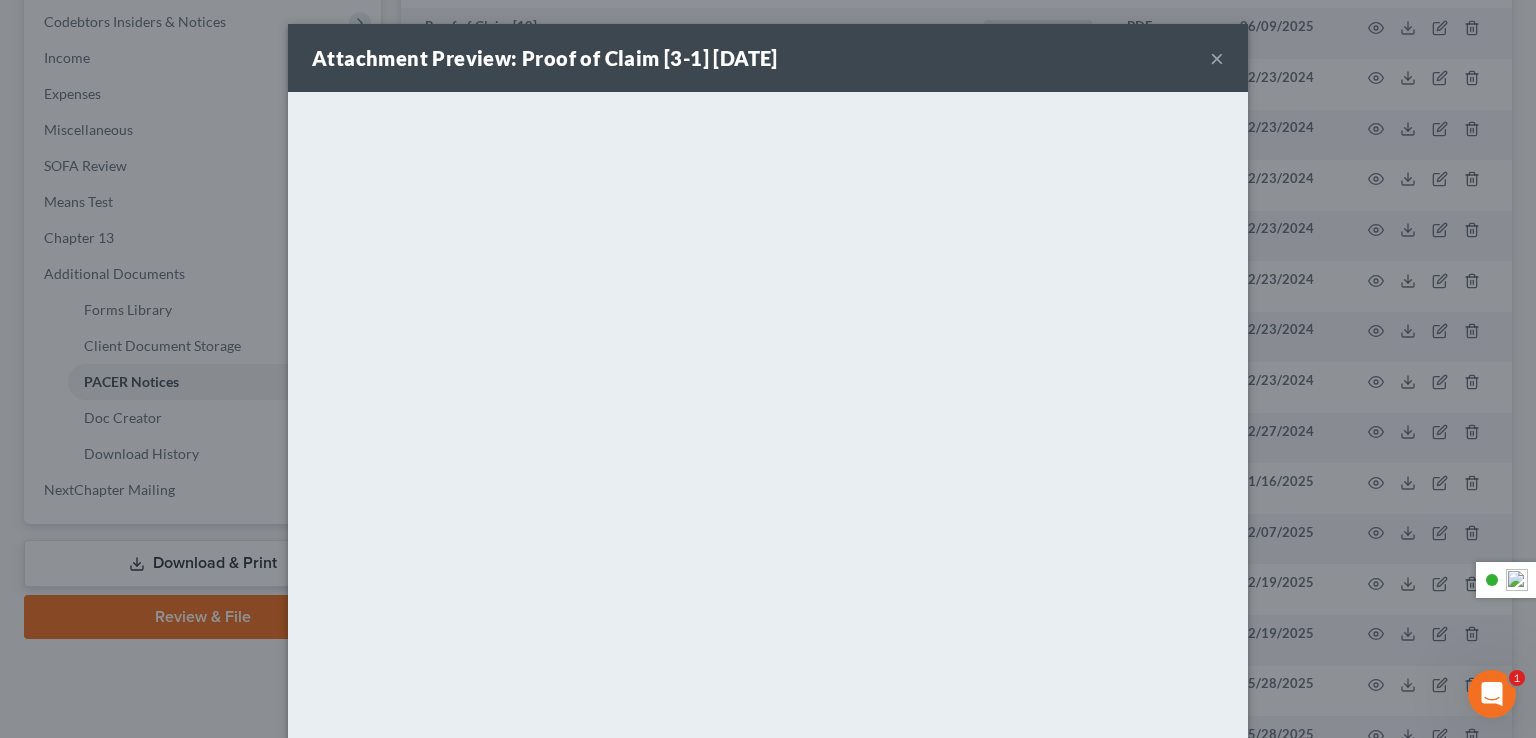 click on "×" at bounding box center (1217, 58) 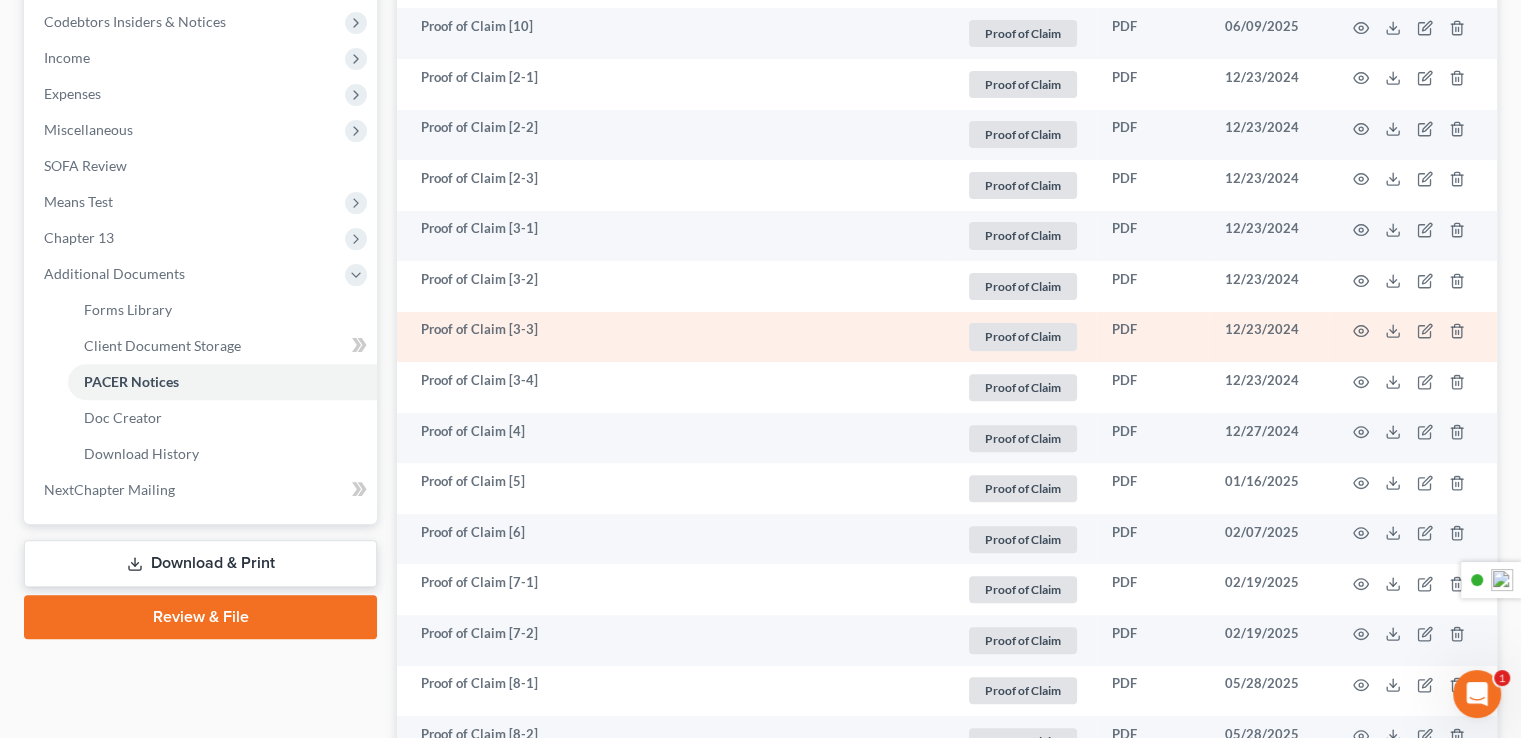 scroll, scrollTop: 700, scrollLeft: 0, axis: vertical 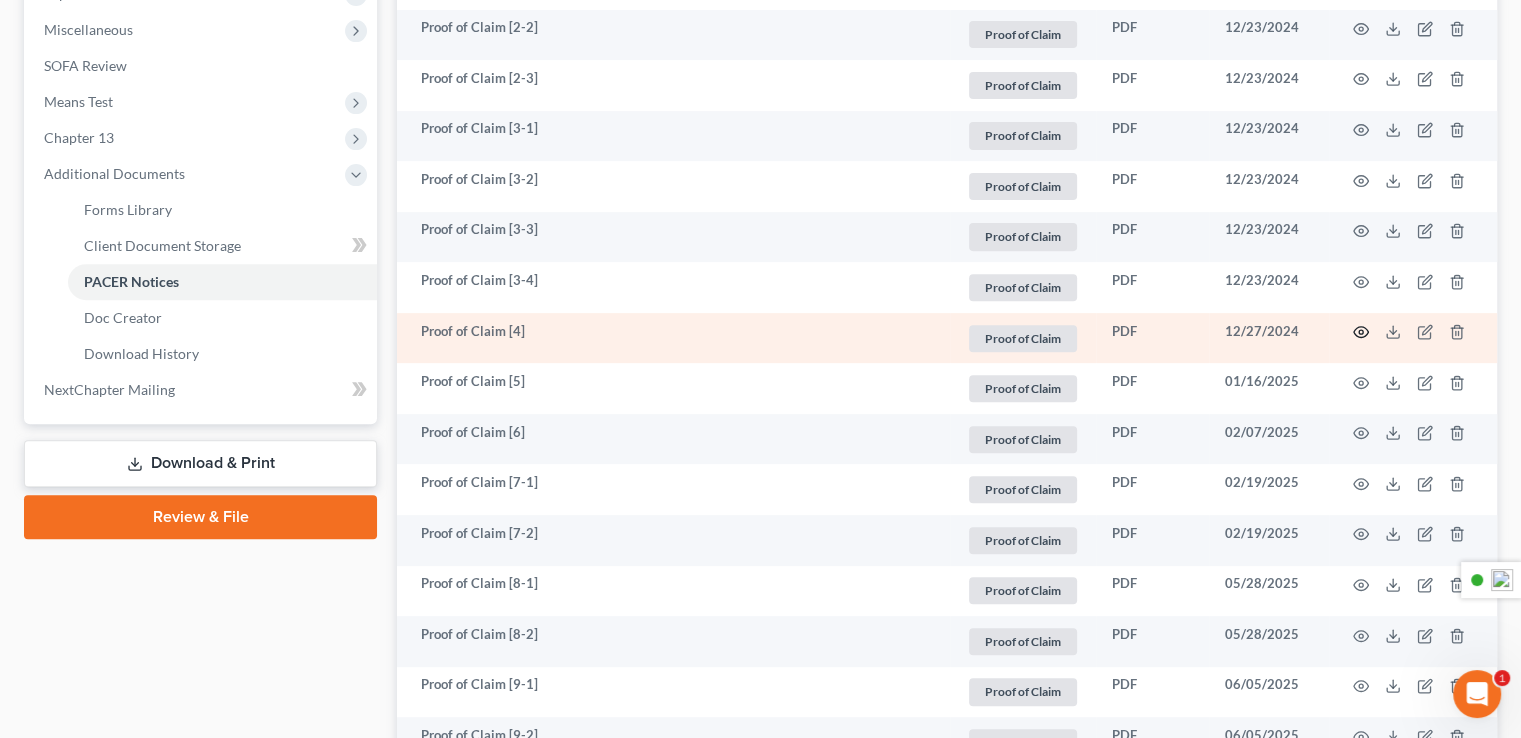click 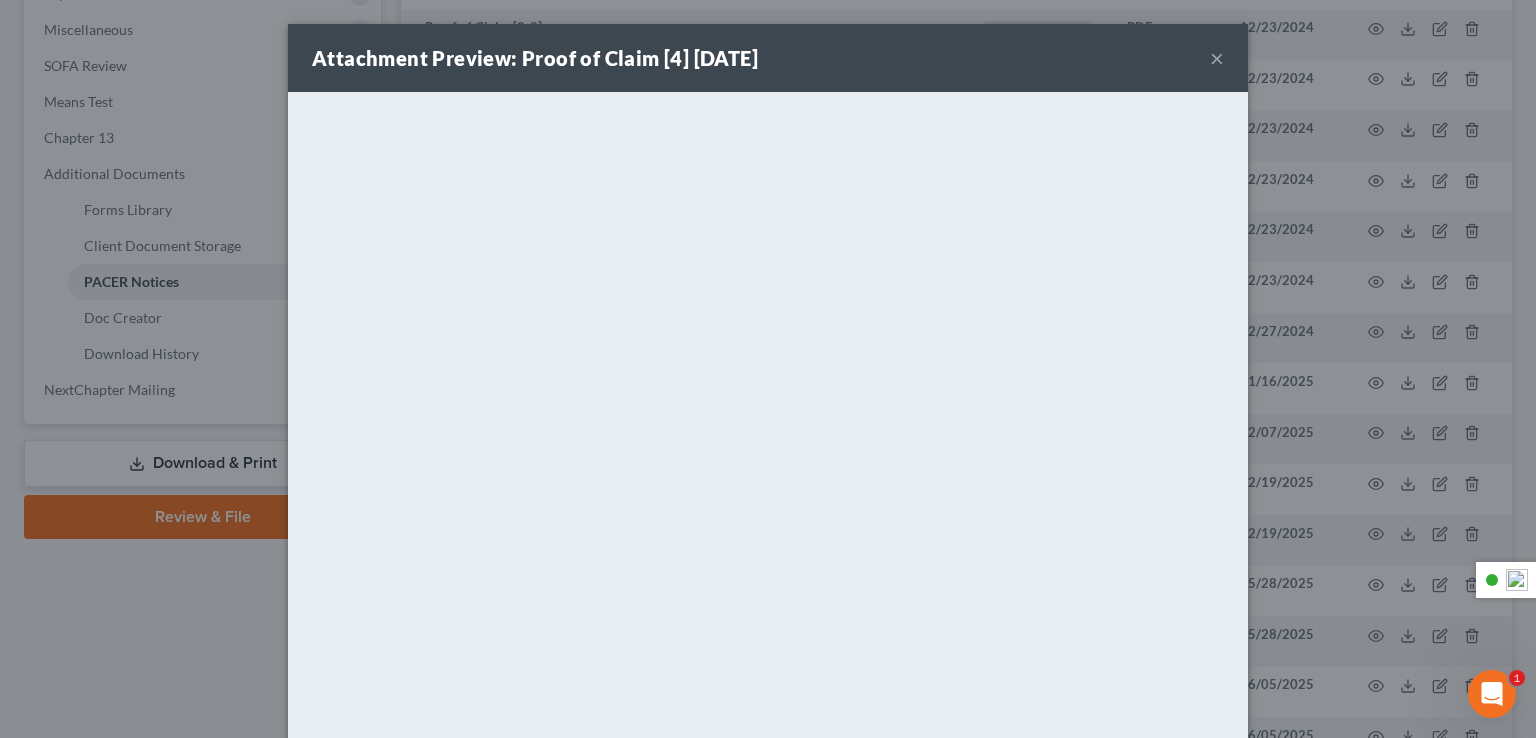 click on "×" at bounding box center [1217, 58] 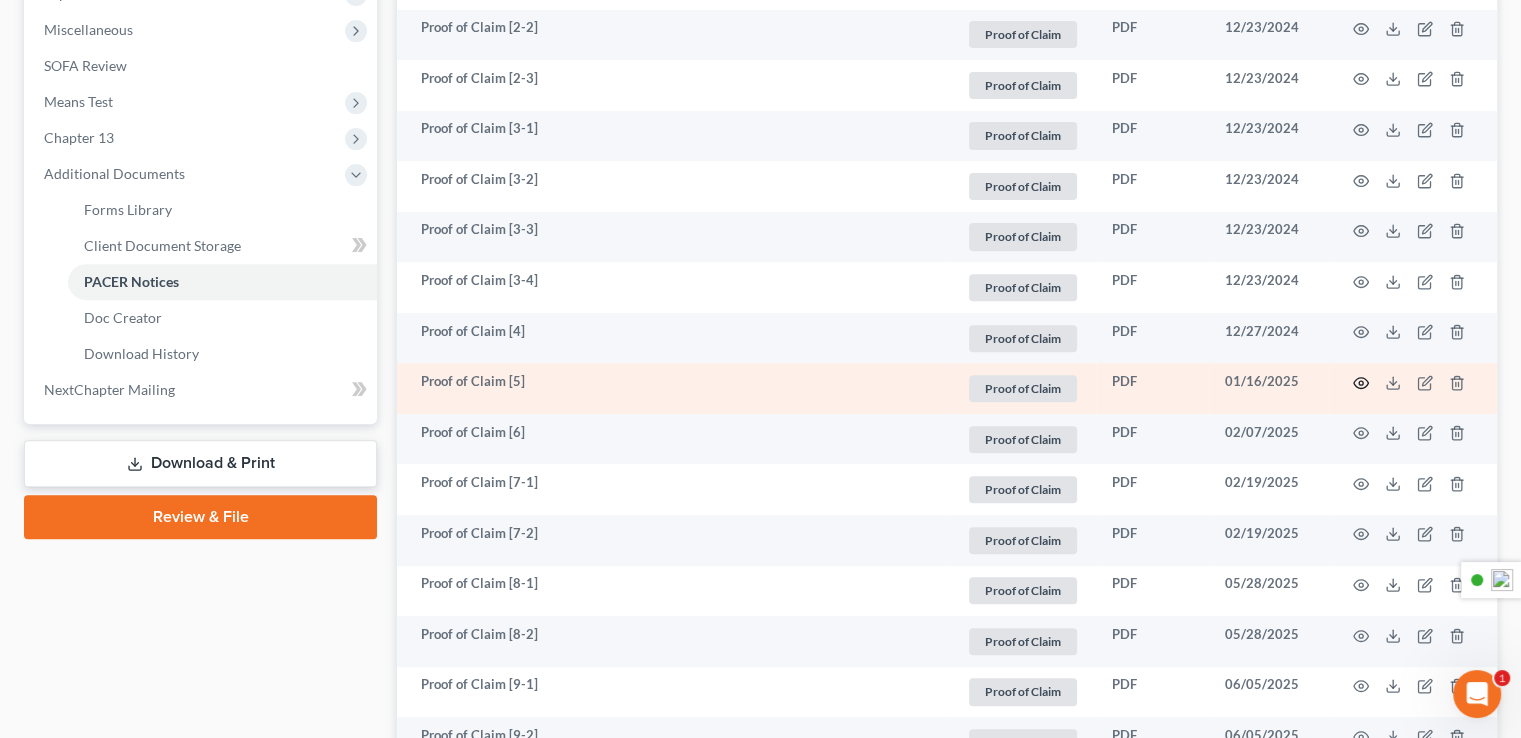 click 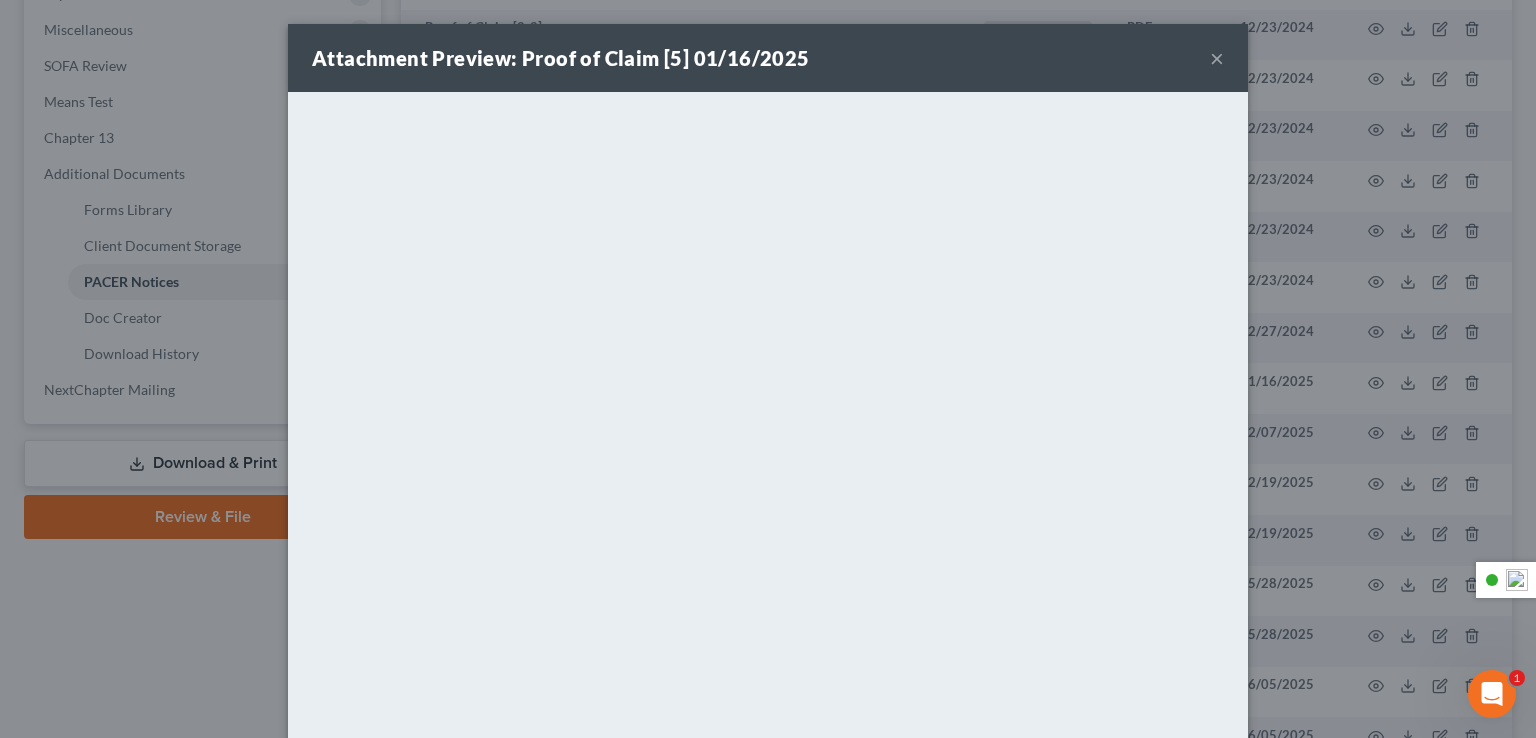 click on "×" at bounding box center [1217, 58] 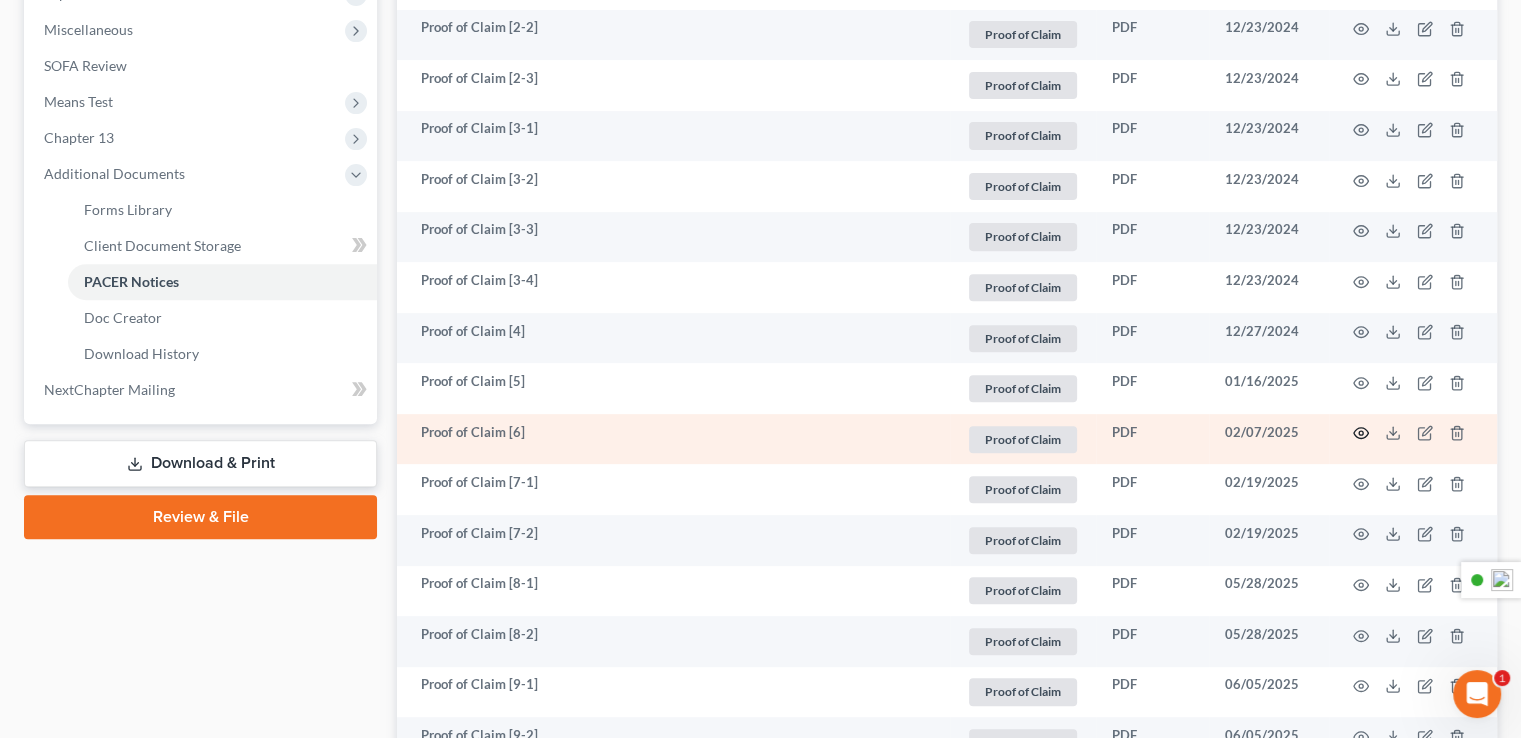 click 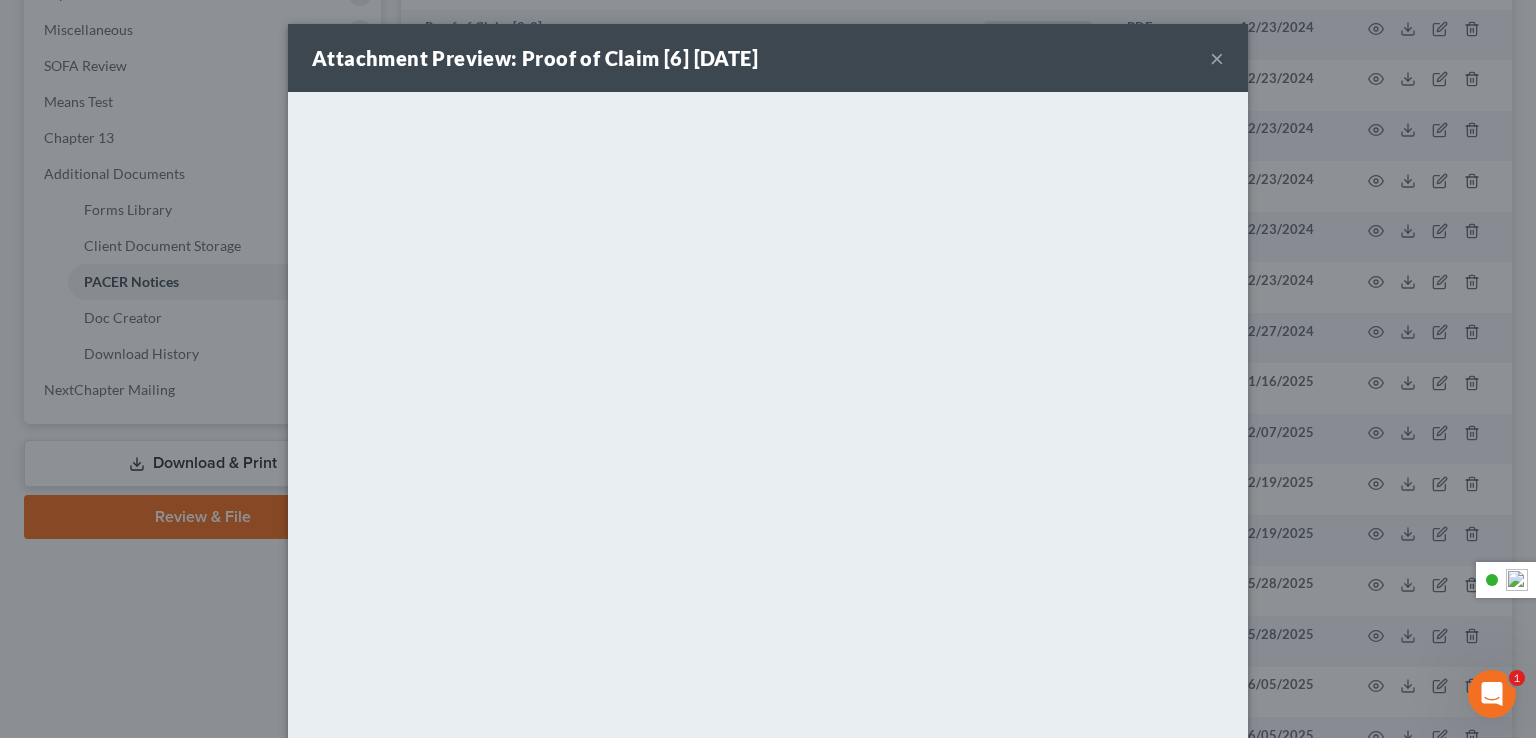 click on "×" at bounding box center [1217, 58] 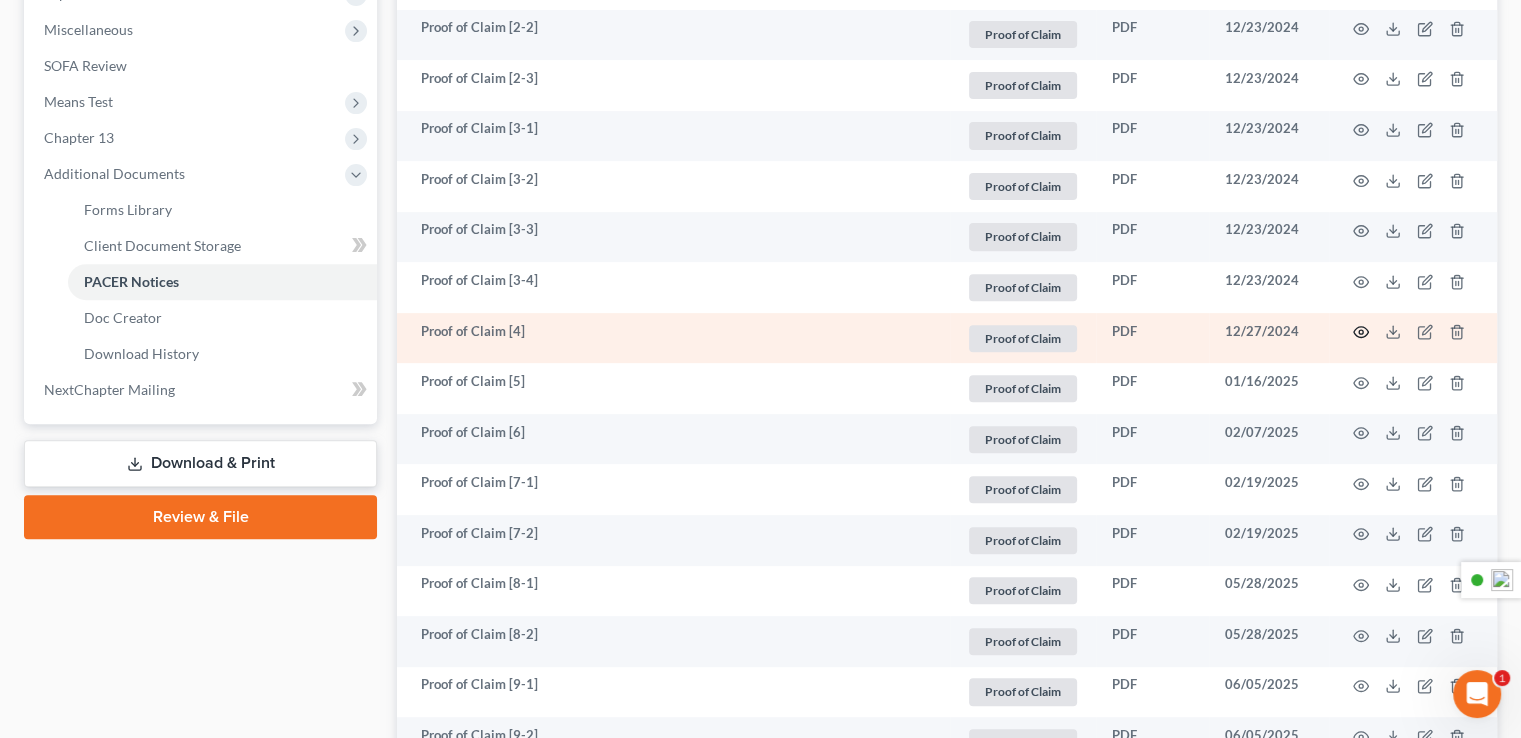 click 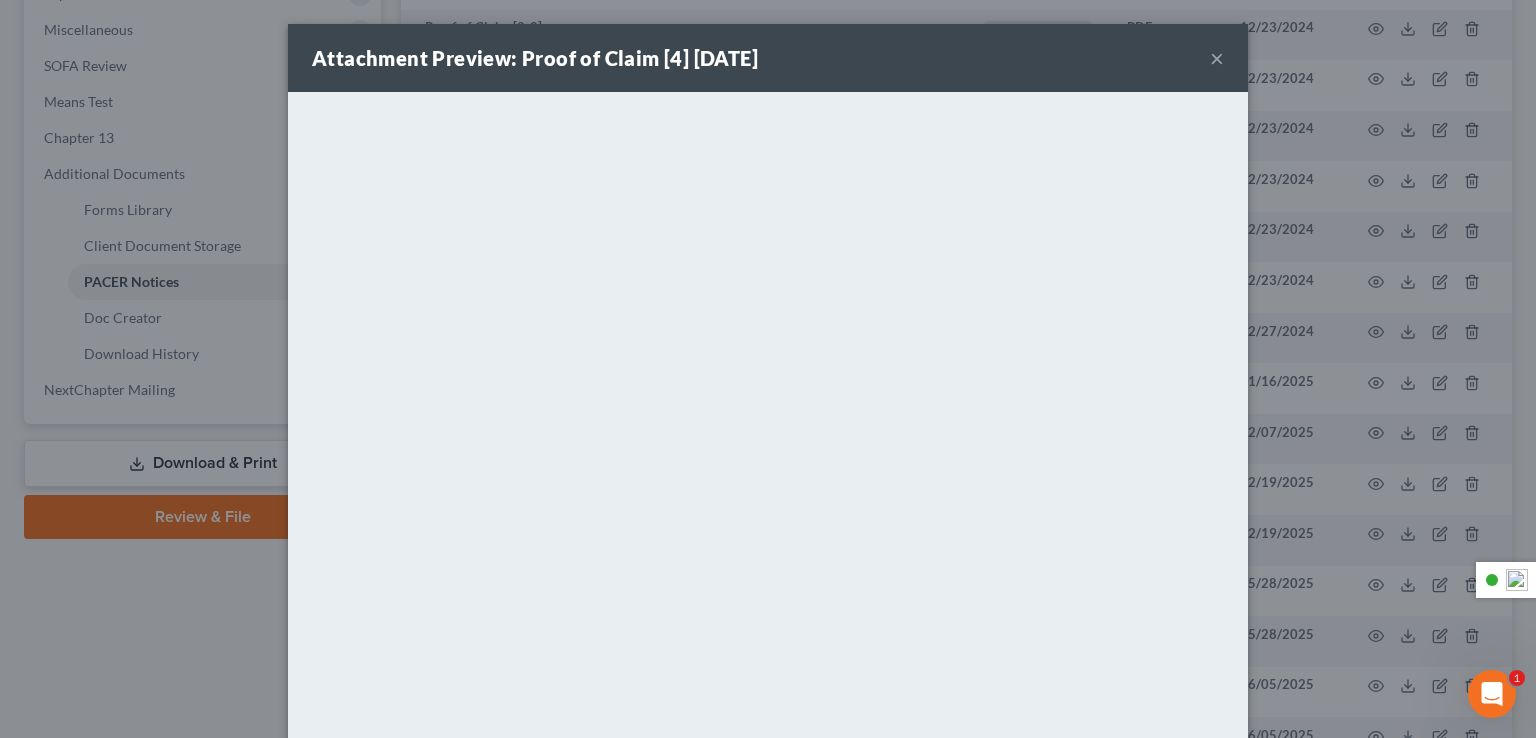 click on "×" at bounding box center [1217, 58] 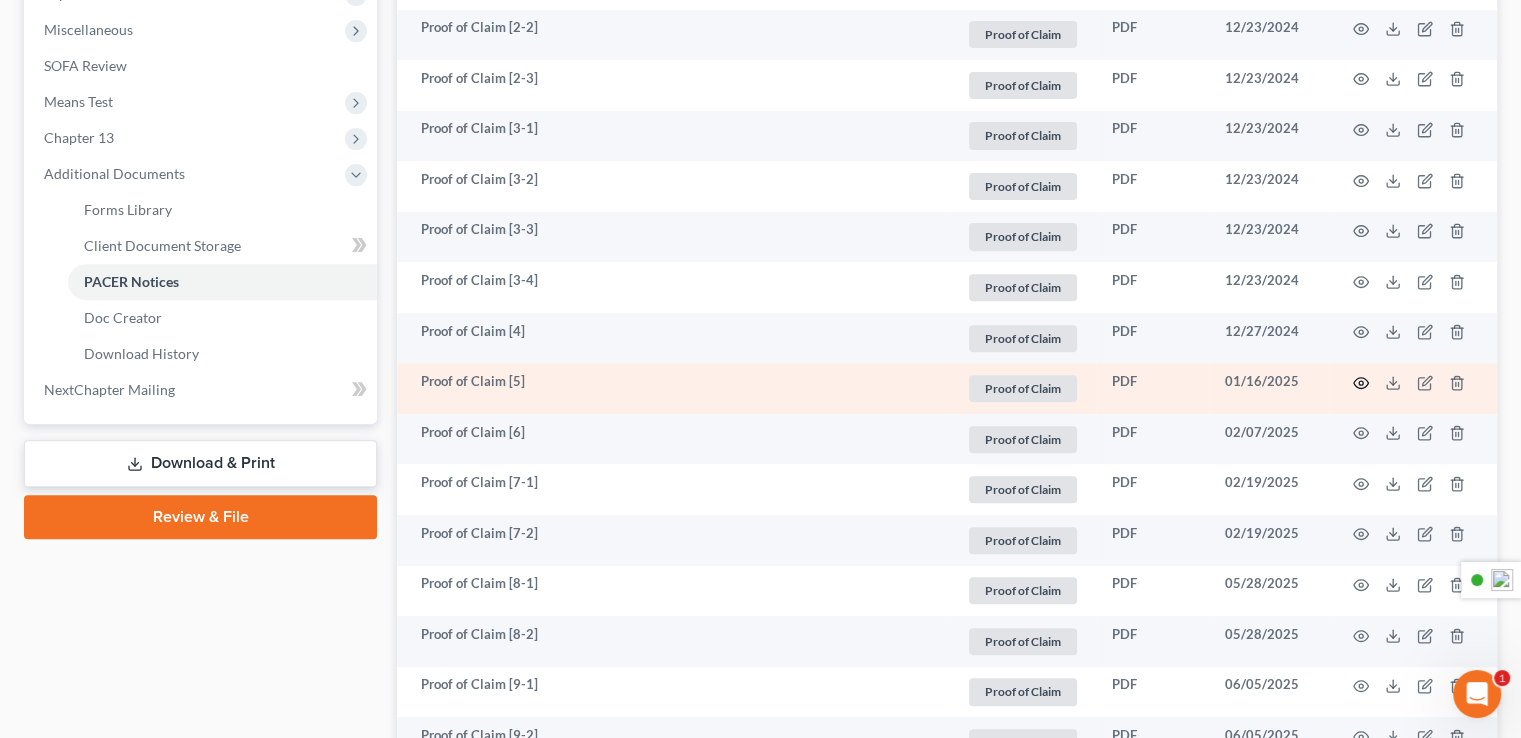 click 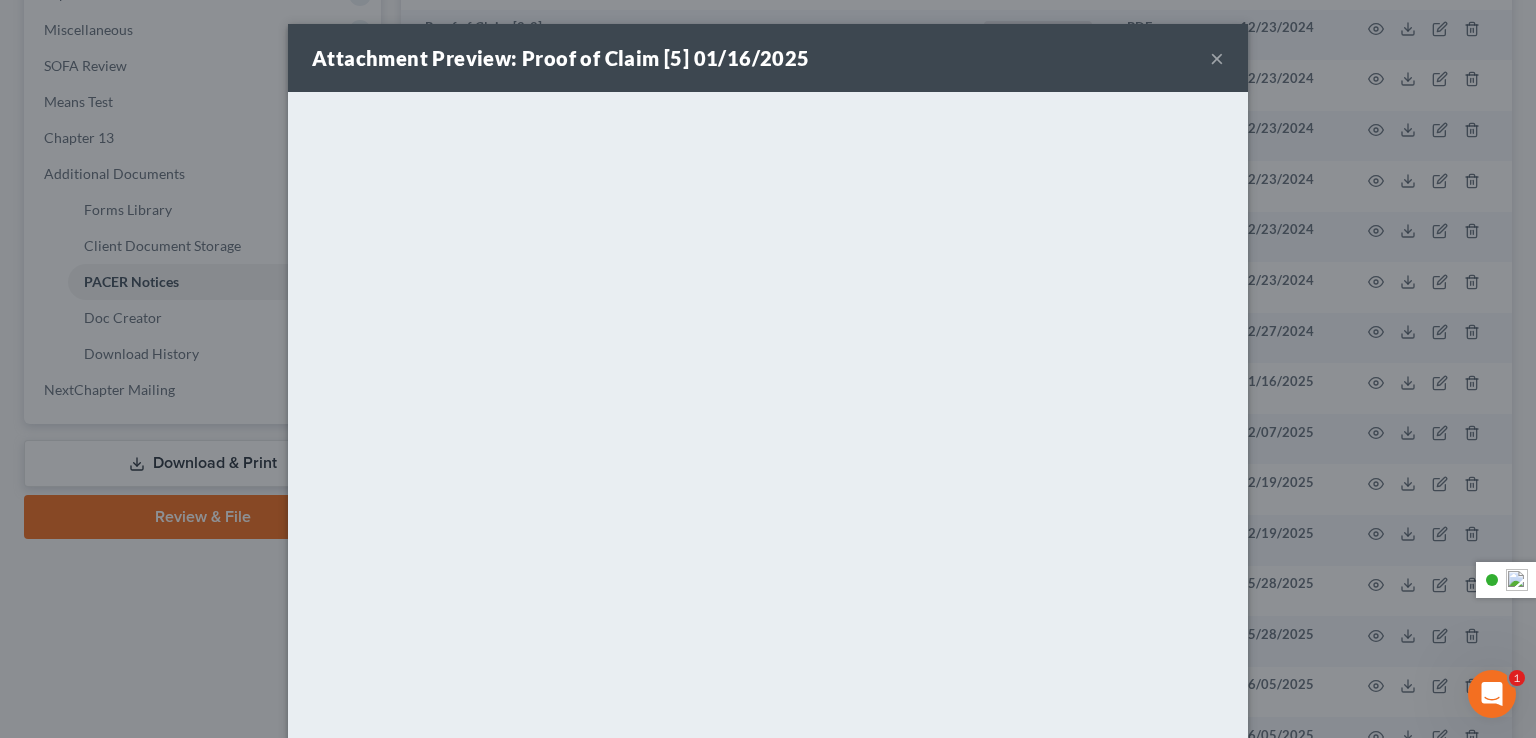 click on "×" at bounding box center (1217, 58) 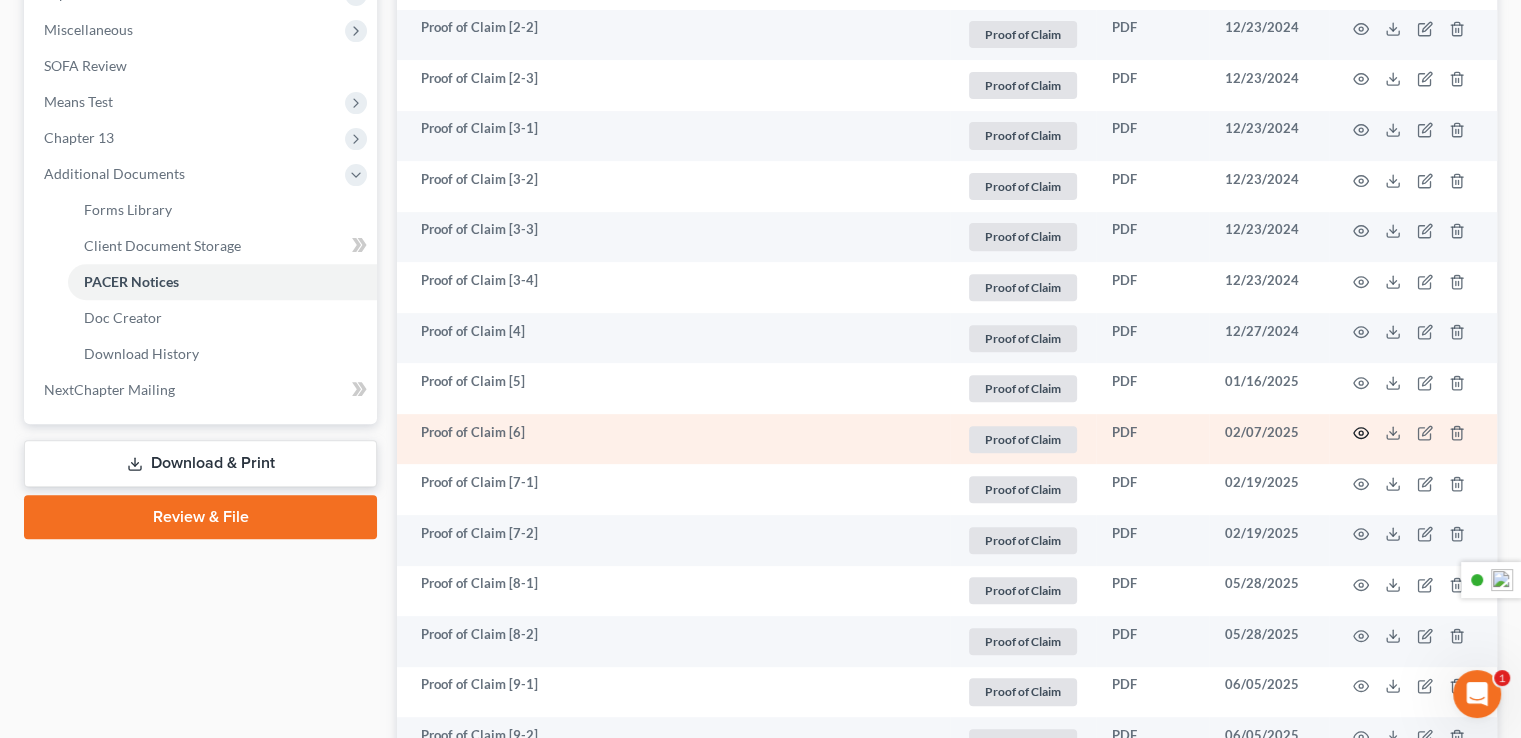 click 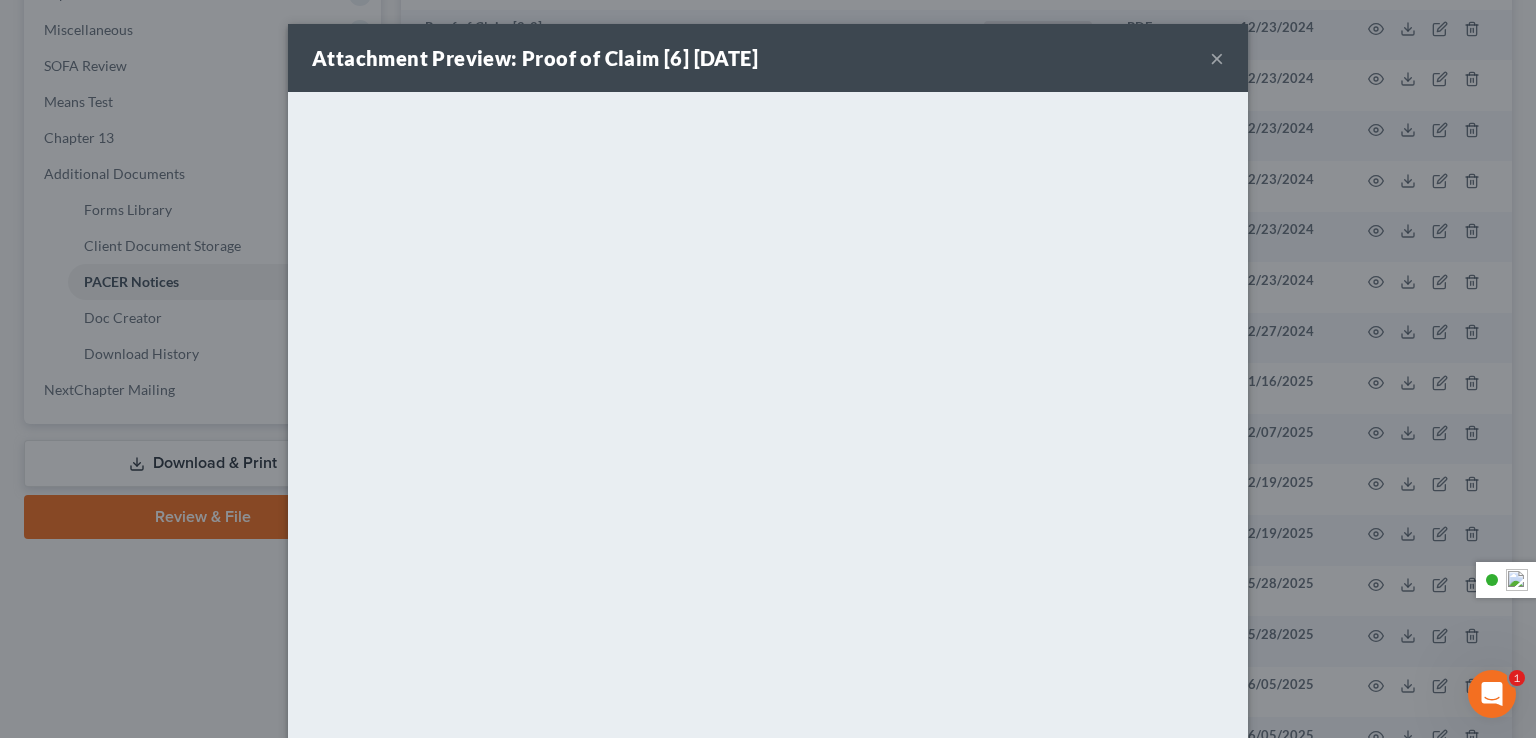 click on "×" at bounding box center [1217, 58] 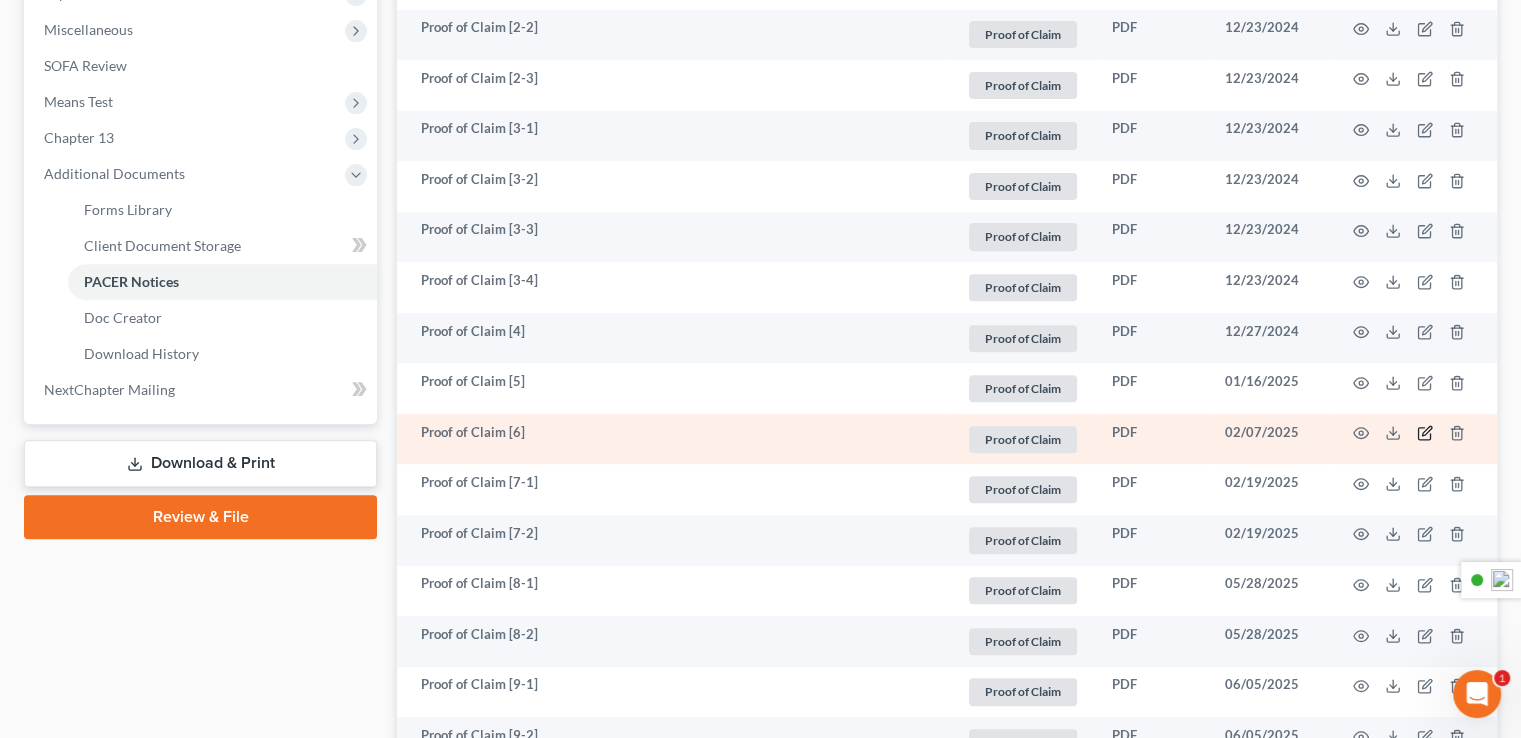 click 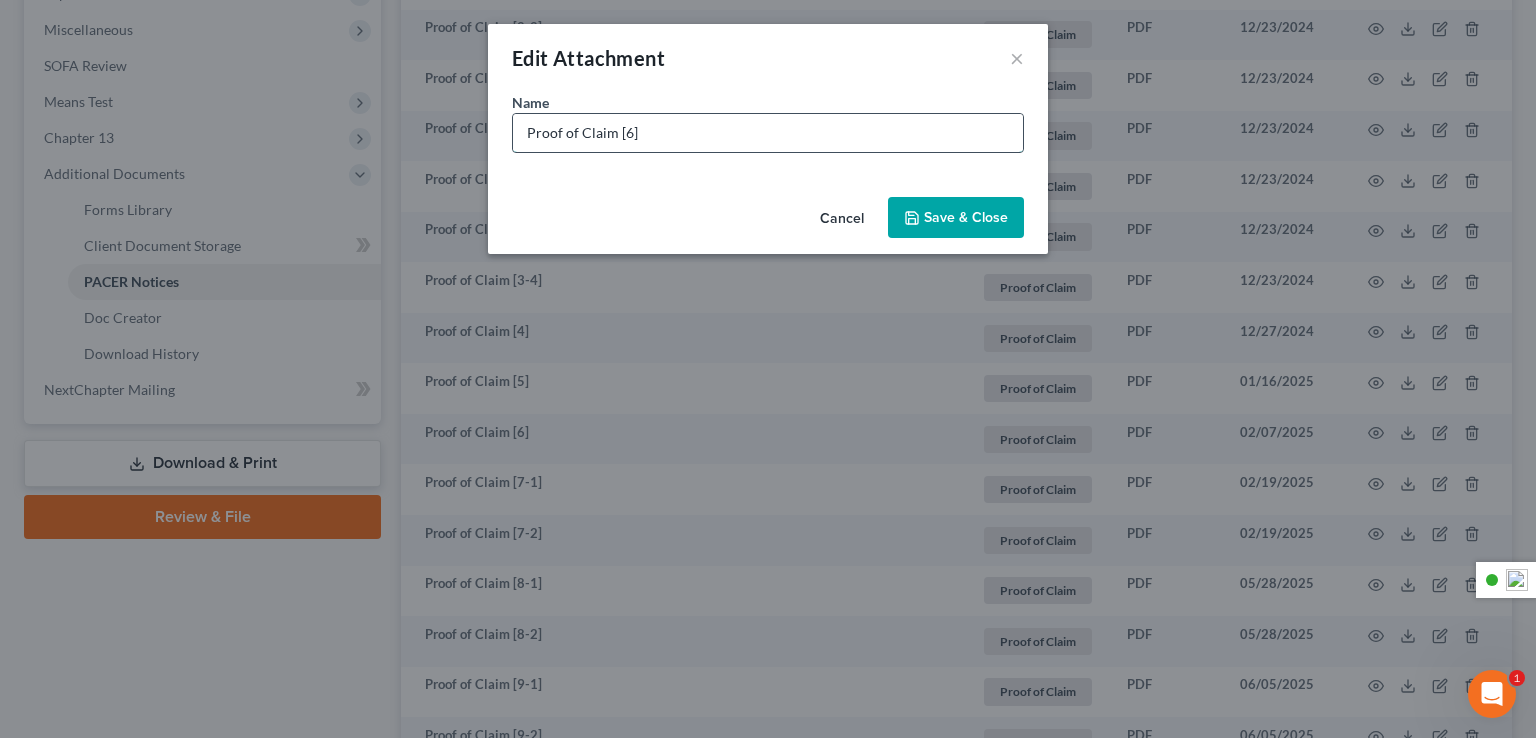 click on "Proof of Claim [6]" at bounding box center (768, 133) 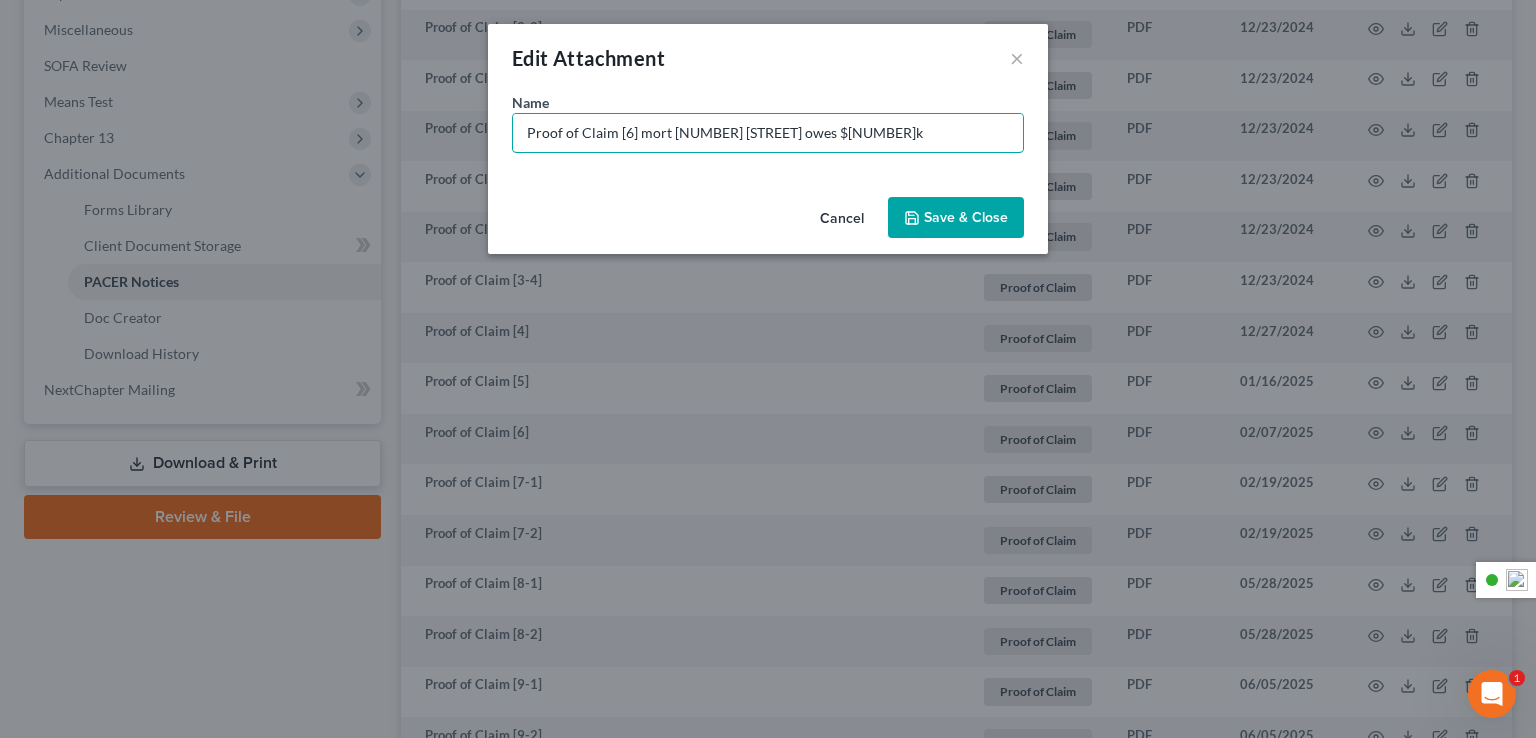 type on "Proof of Claim [6] mort [NUMBER] [STREET] owes $[NUMBER]k" 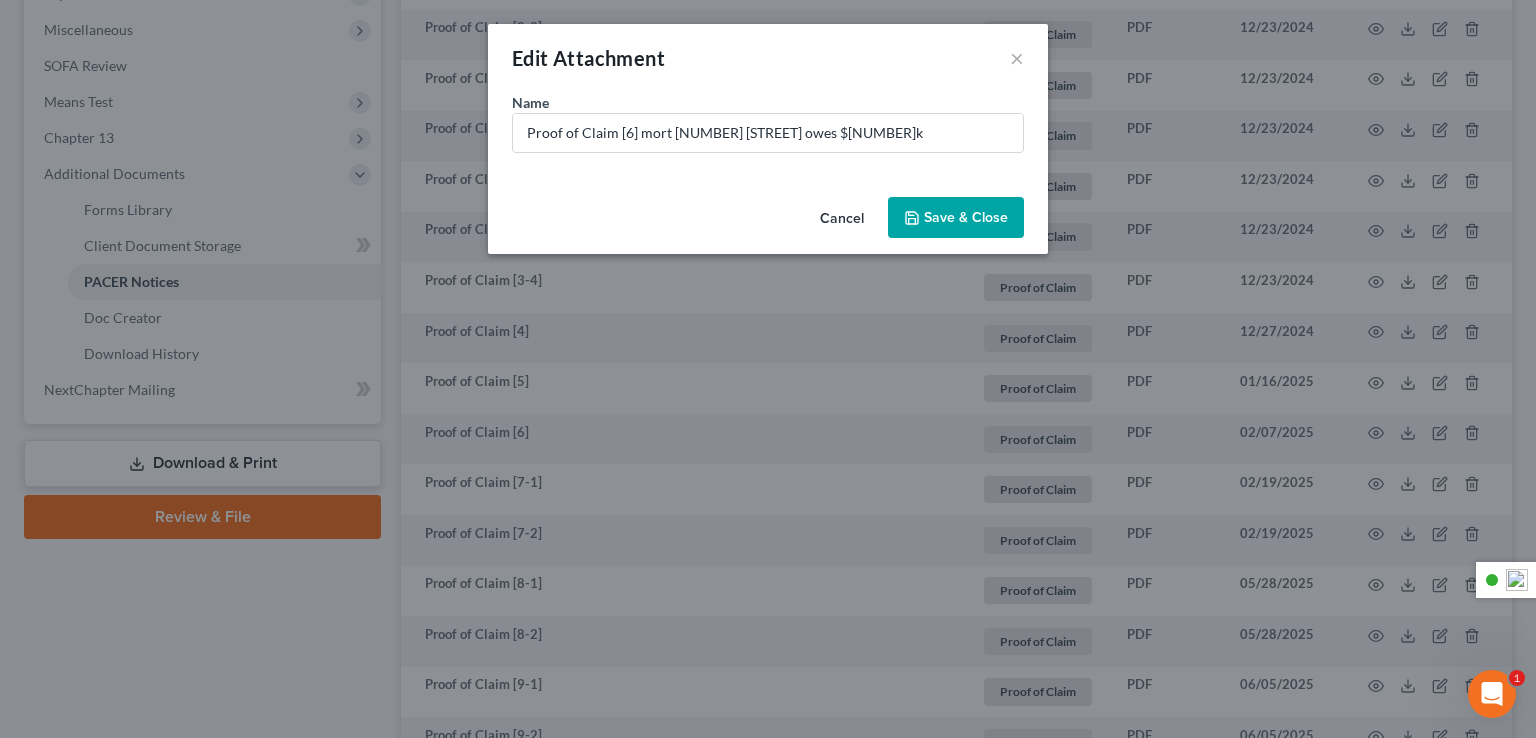 click on "Save & Close" at bounding box center (966, 217) 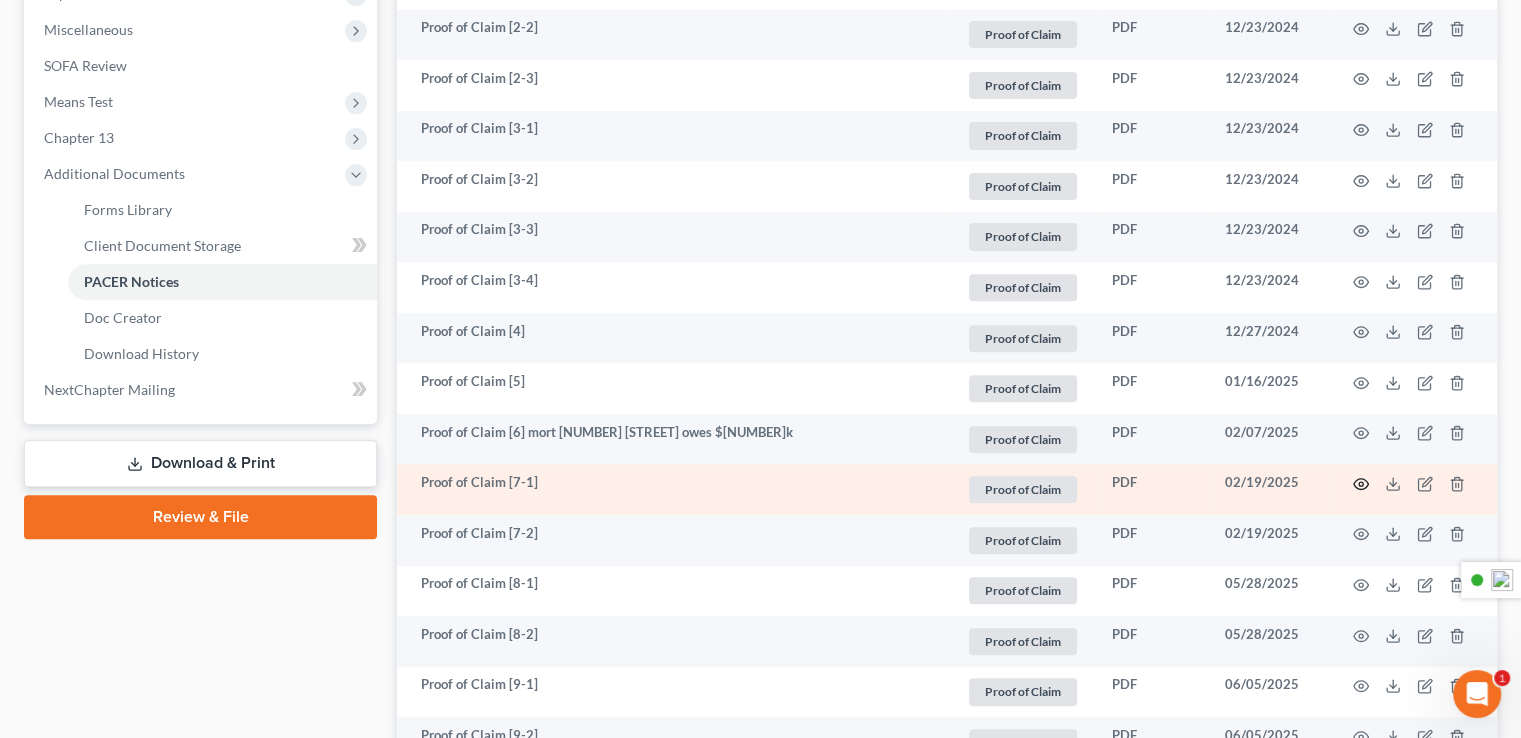 click 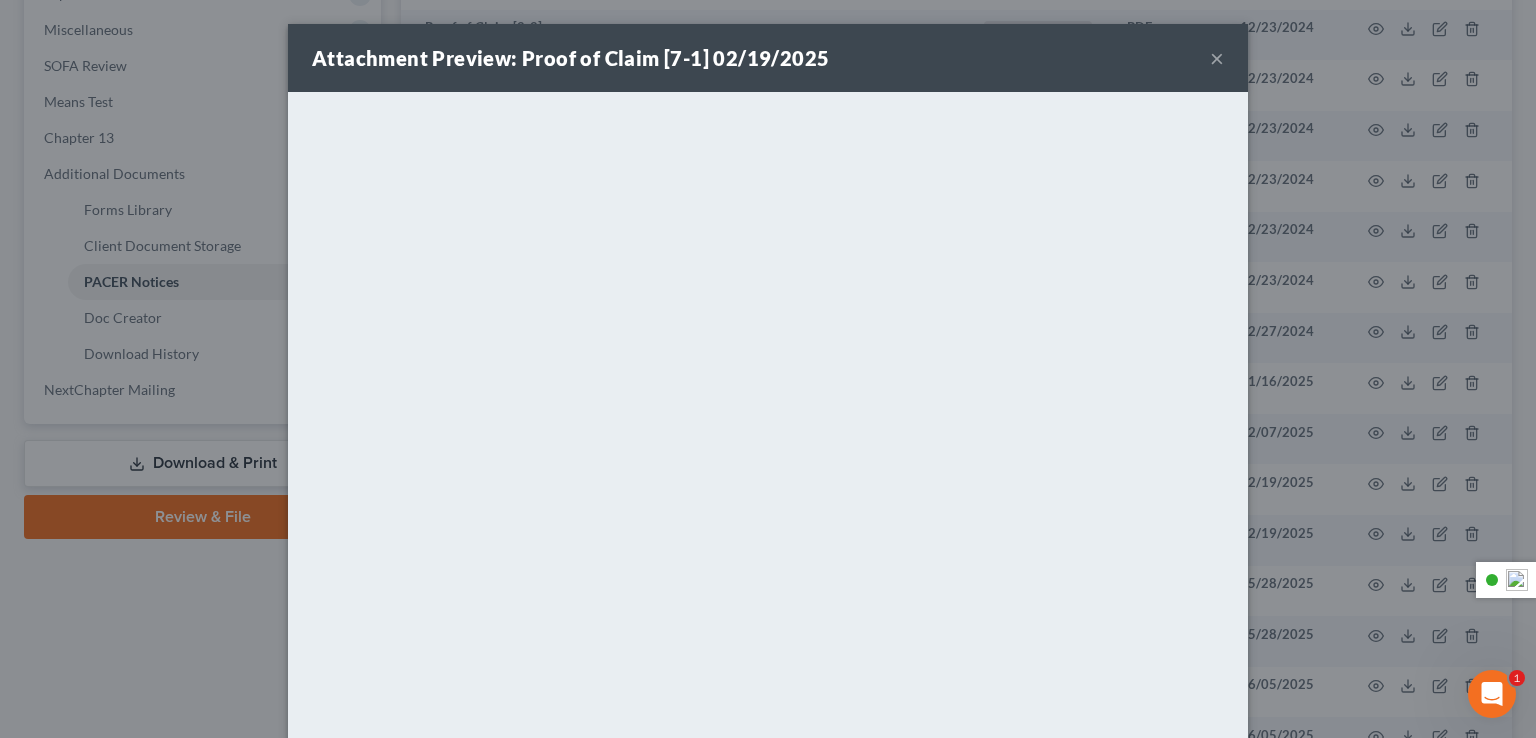 click on "×" at bounding box center (1217, 58) 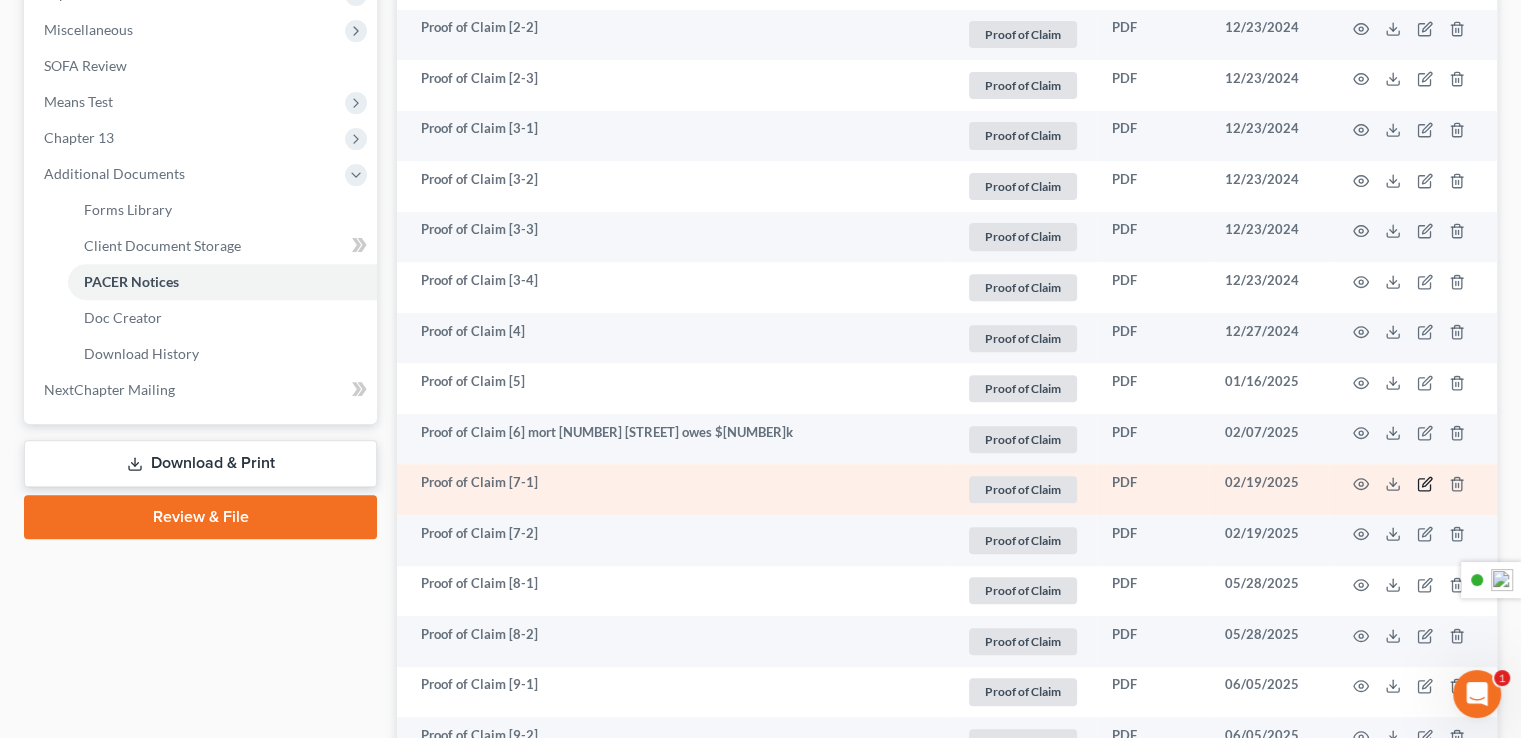 click 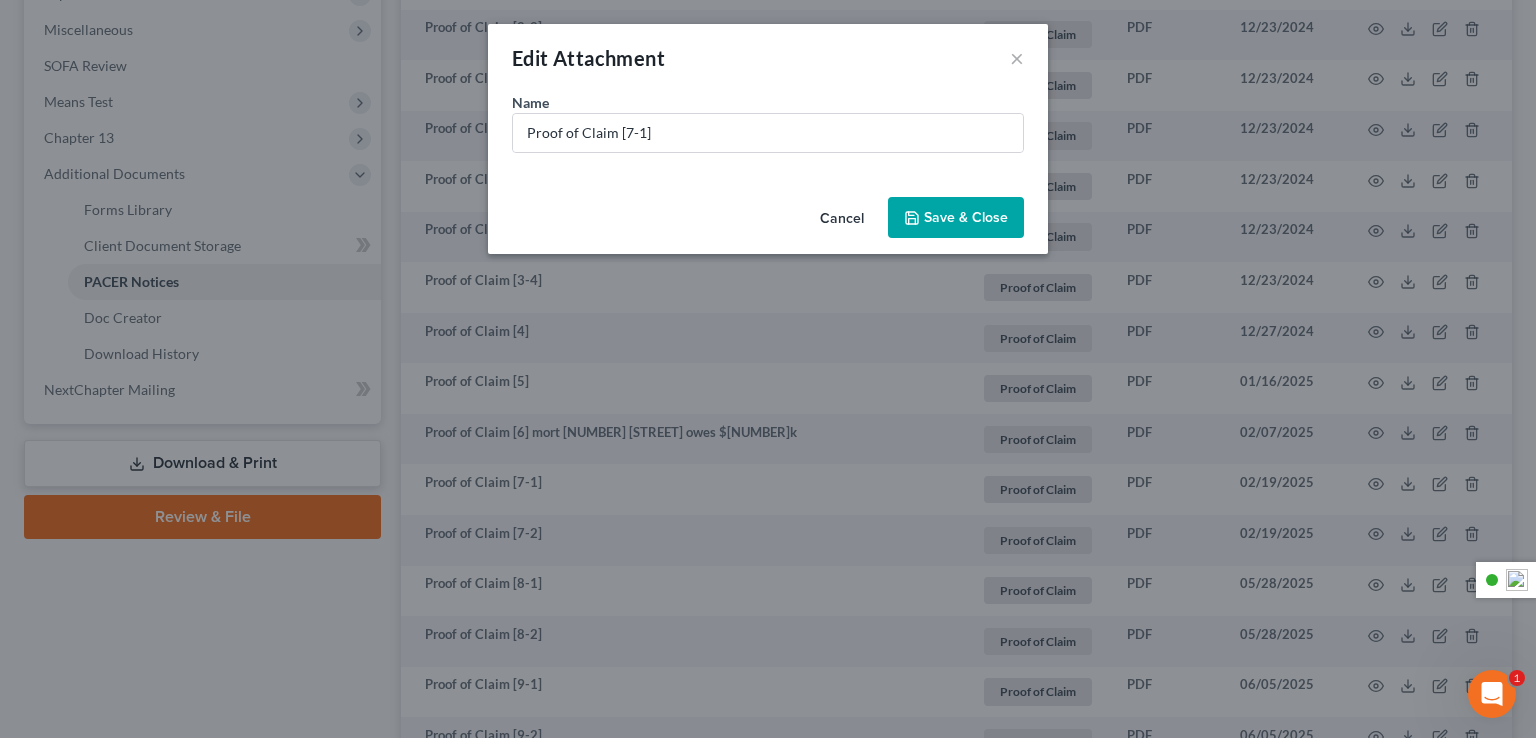 click on "Name Proof of Claim [7-1]" at bounding box center [768, 140] 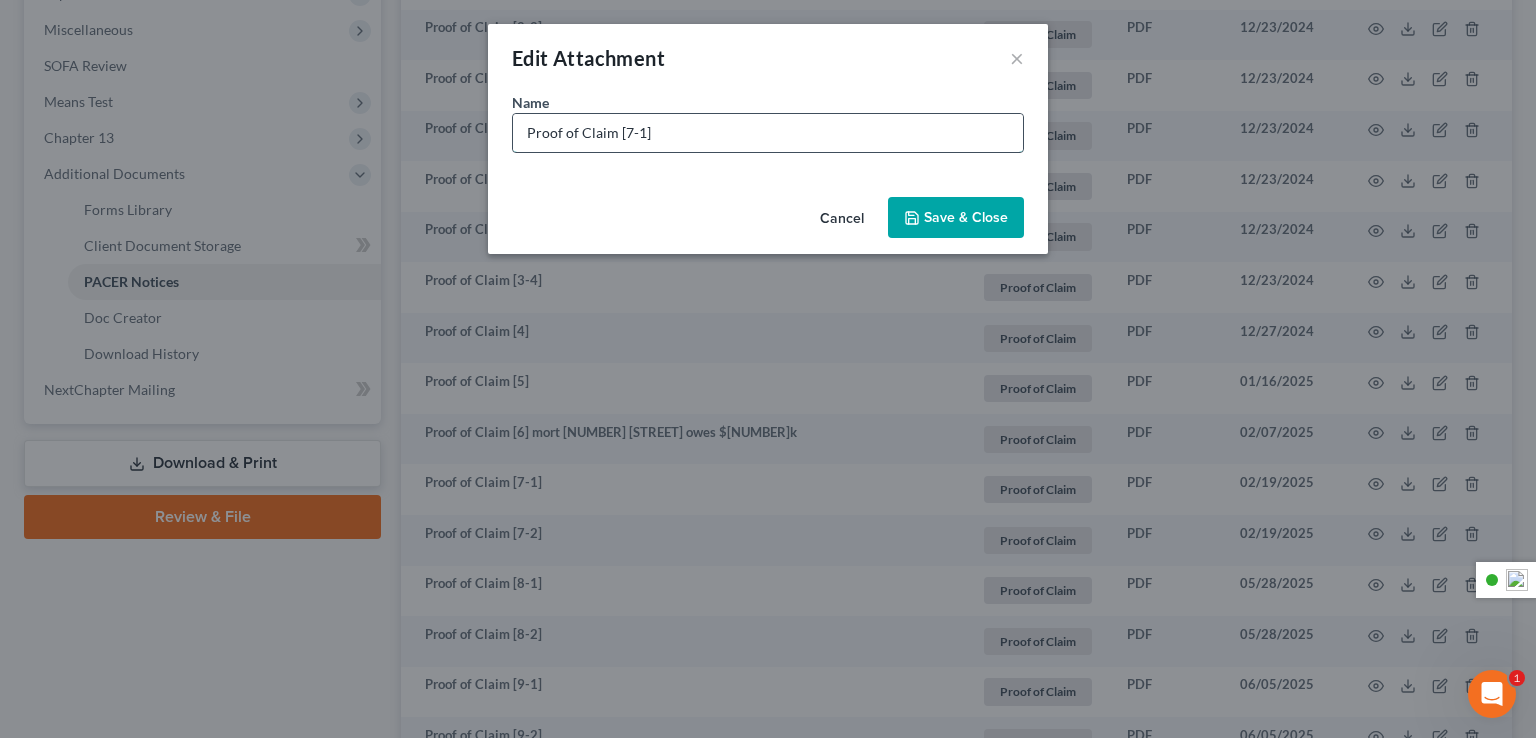 click on "Proof of Claim [7-1]" at bounding box center (768, 133) 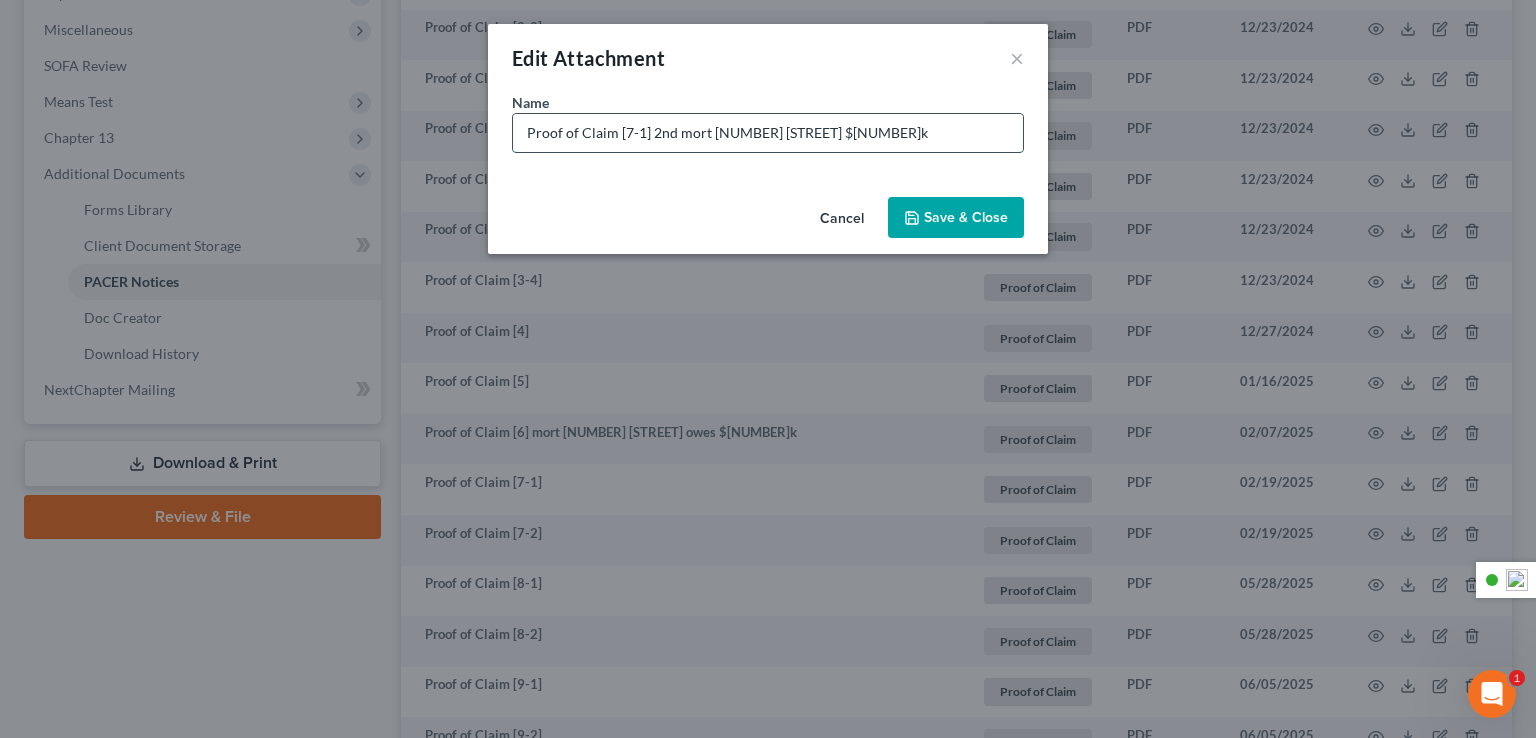 click on "Proof of Claim [7-1] 2nd mort [NUMBER] [STREET] $[NUMBER]k" at bounding box center (768, 133) 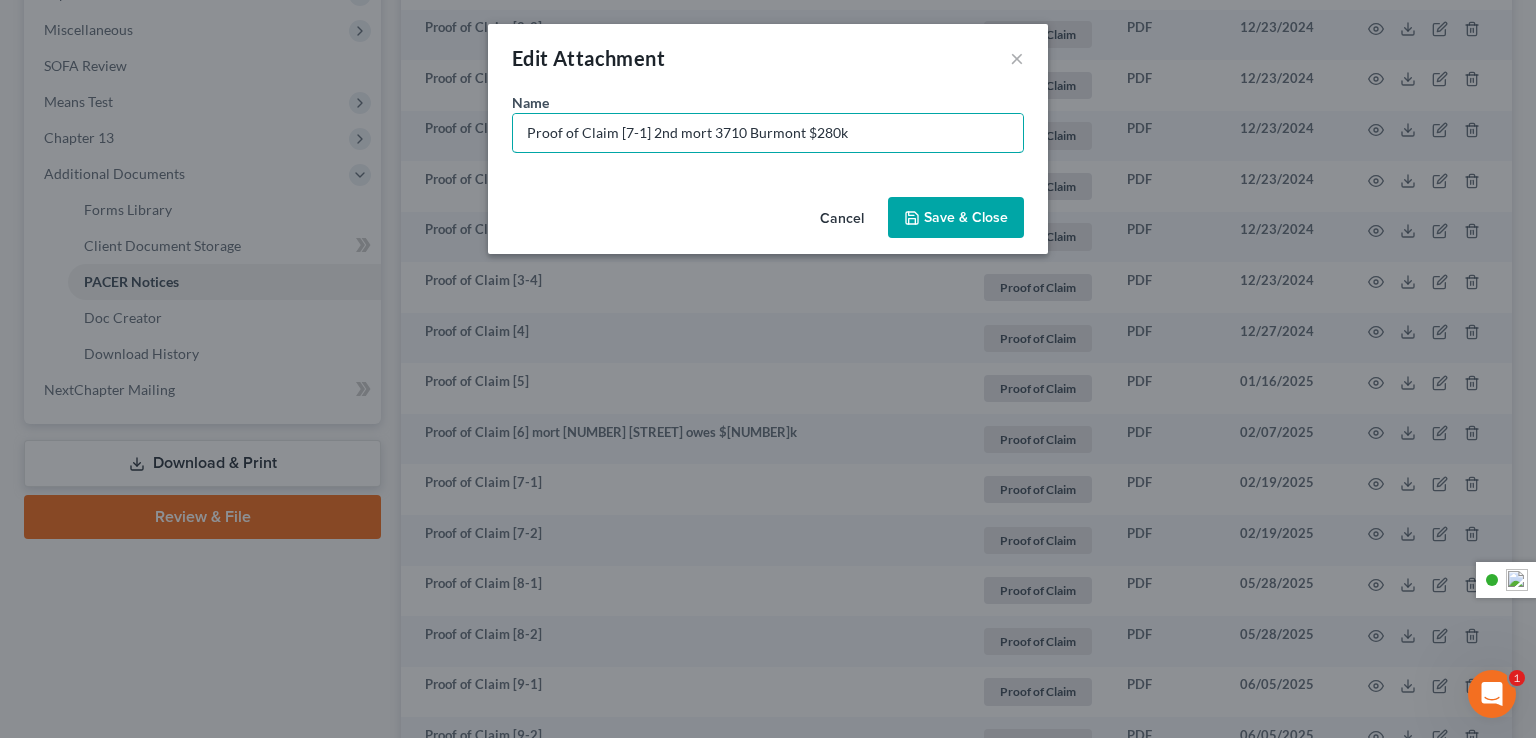type on "Proof of Claim [7-1] 2nd mort 3710 Burmont $280k" 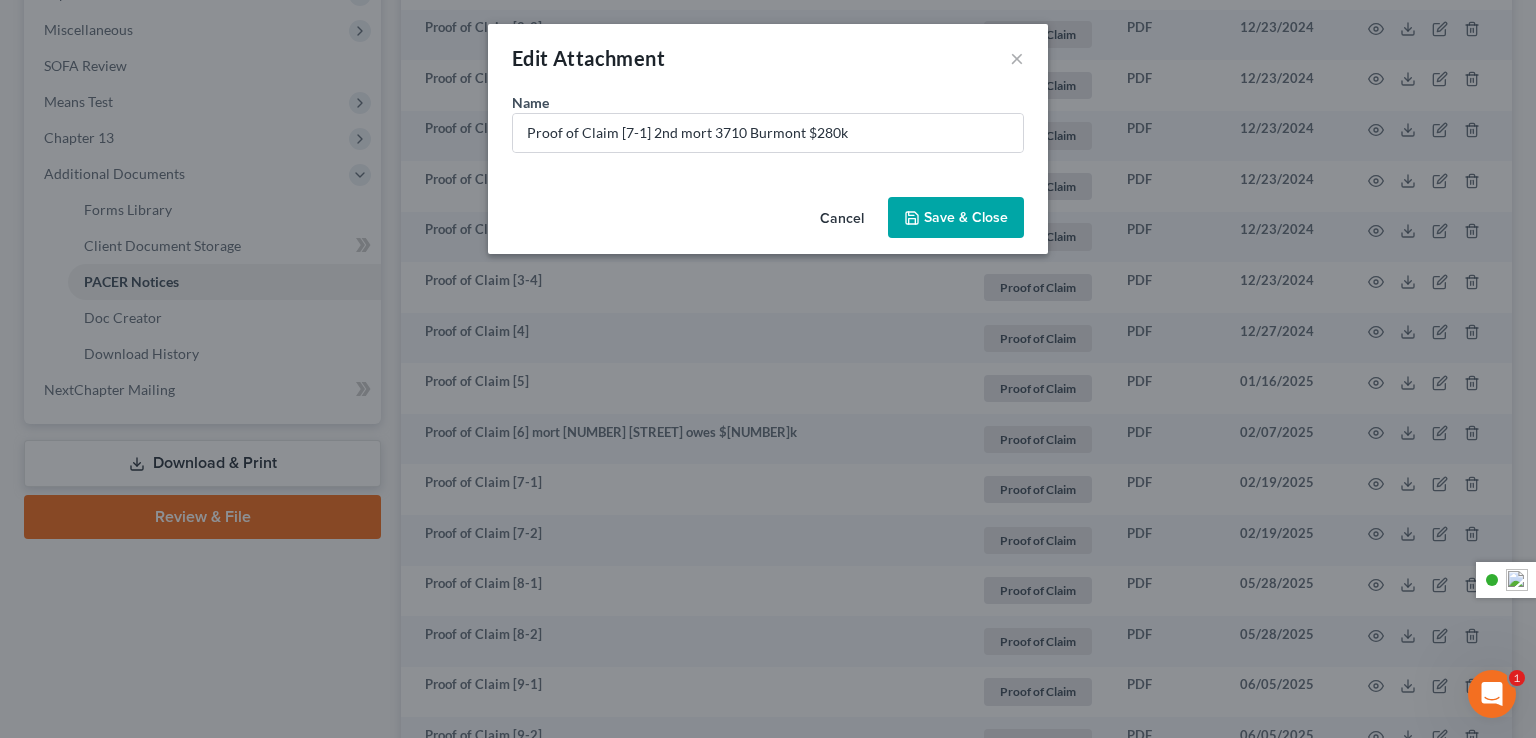 click on "Save & Close" at bounding box center [966, 217] 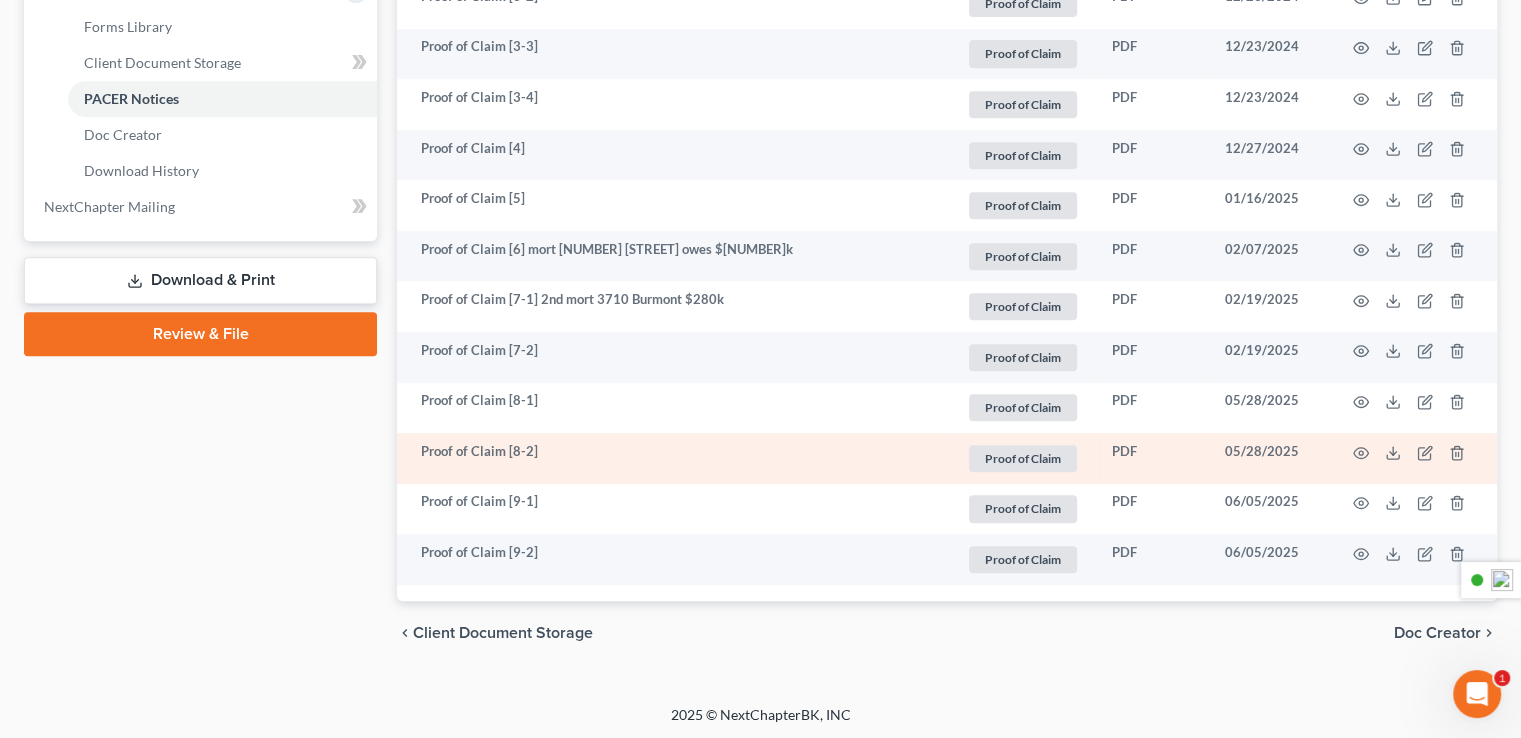 scroll, scrollTop: 884, scrollLeft: 0, axis: vertical 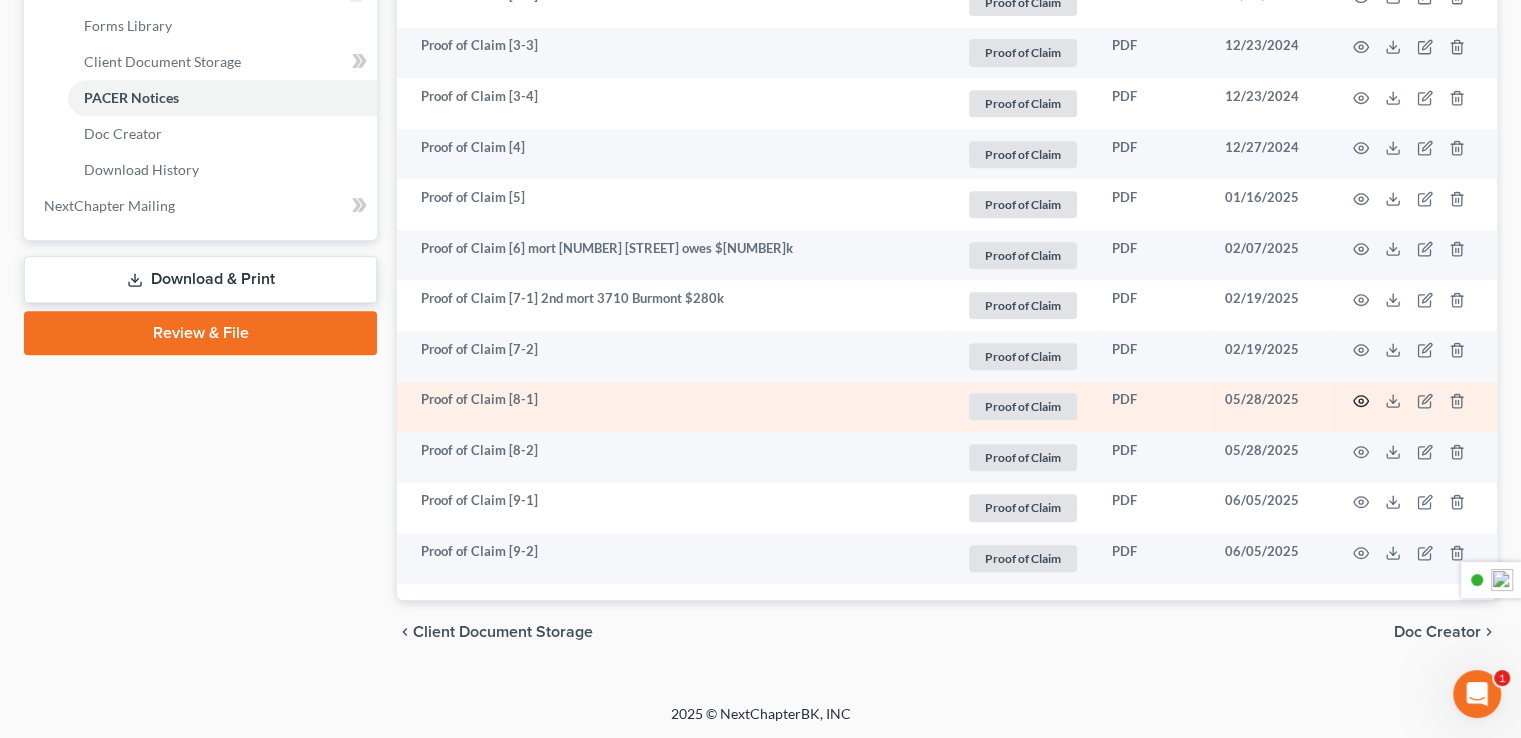 click 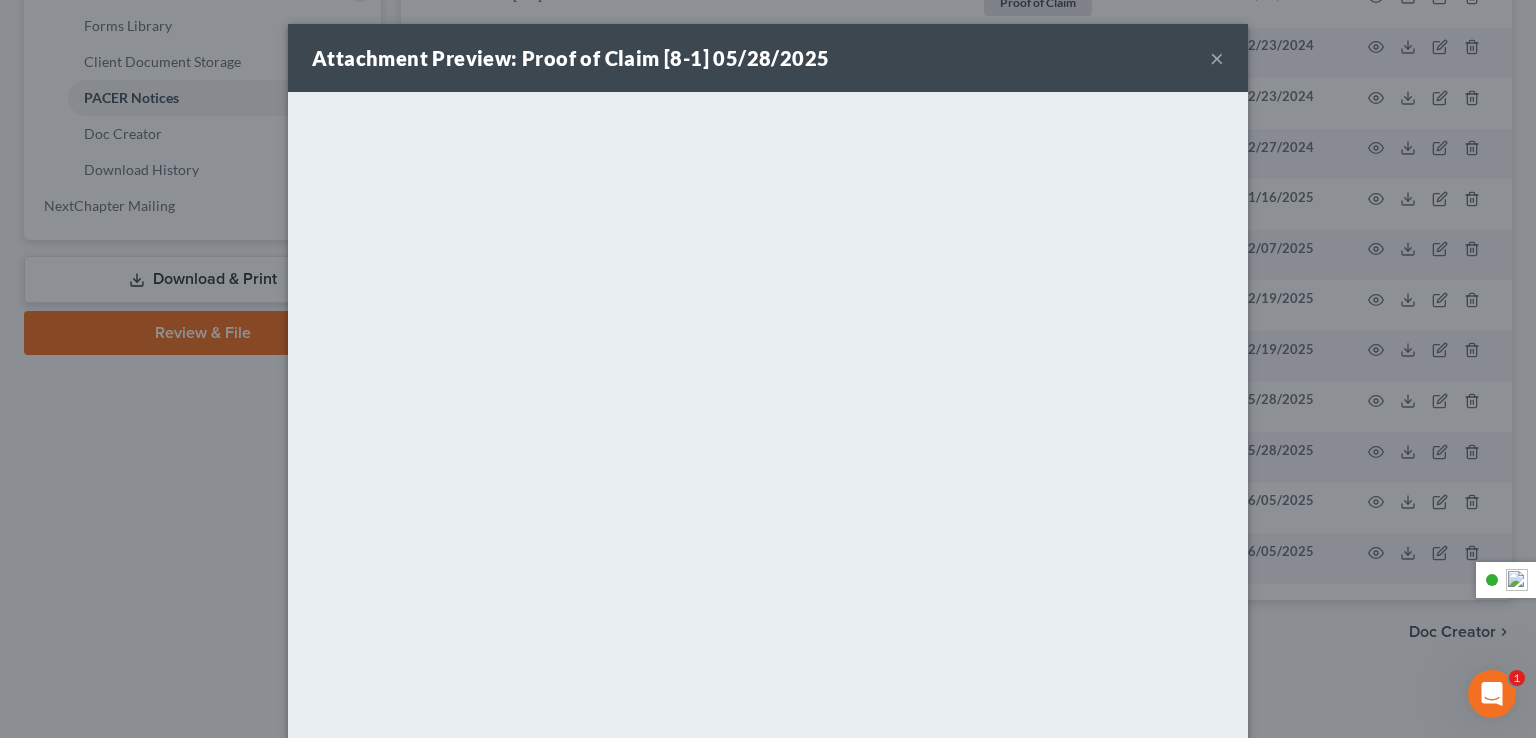click on "Attachment Preview: Proof of Claim [8-1] 05/28/2025 ×" at bounding box center (768, 58) 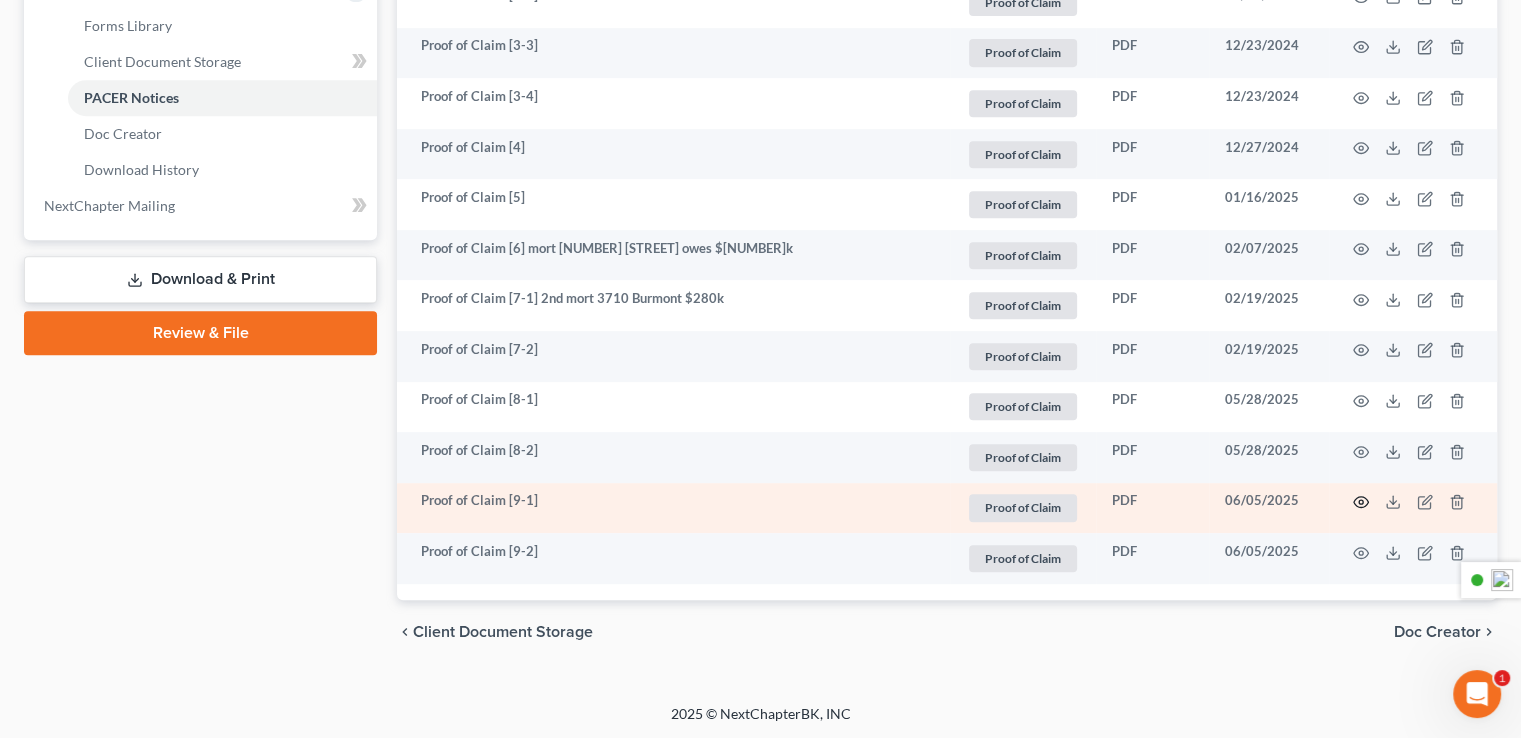 click 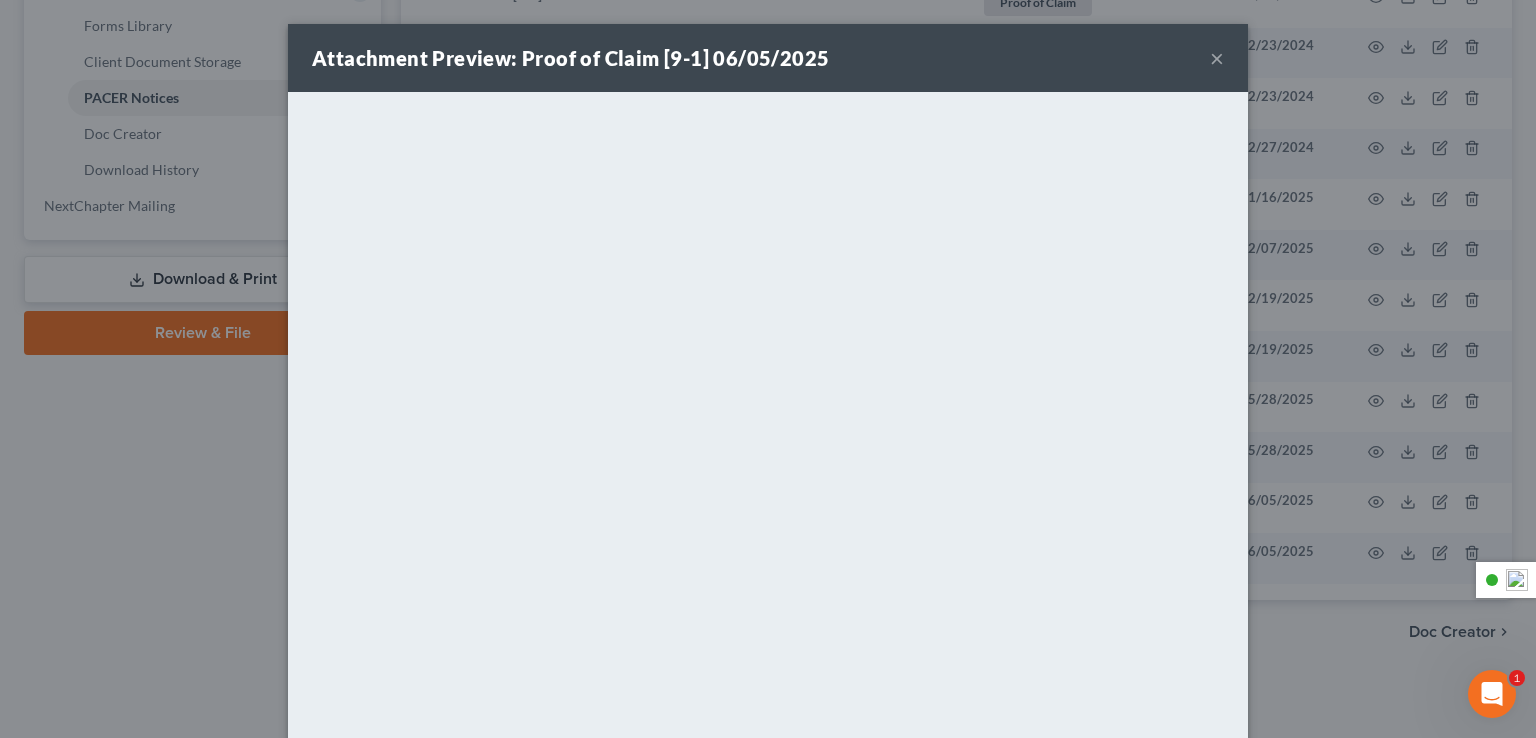 drag, startPoint x: 1243, startPoint y: 46, endPoint x: 1215, endPoint y: 56, distance: 29.732138 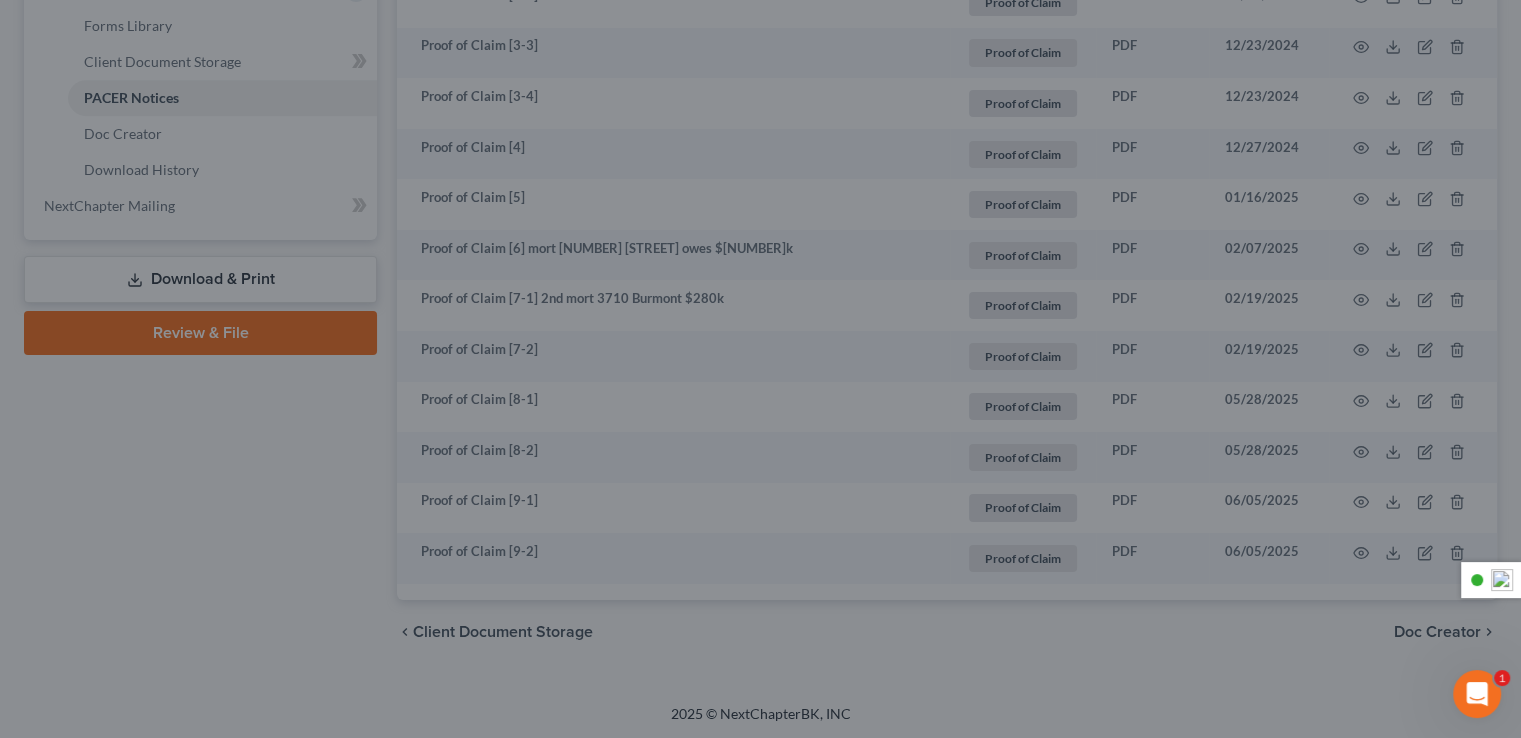 click at bounding box center (760, 369) 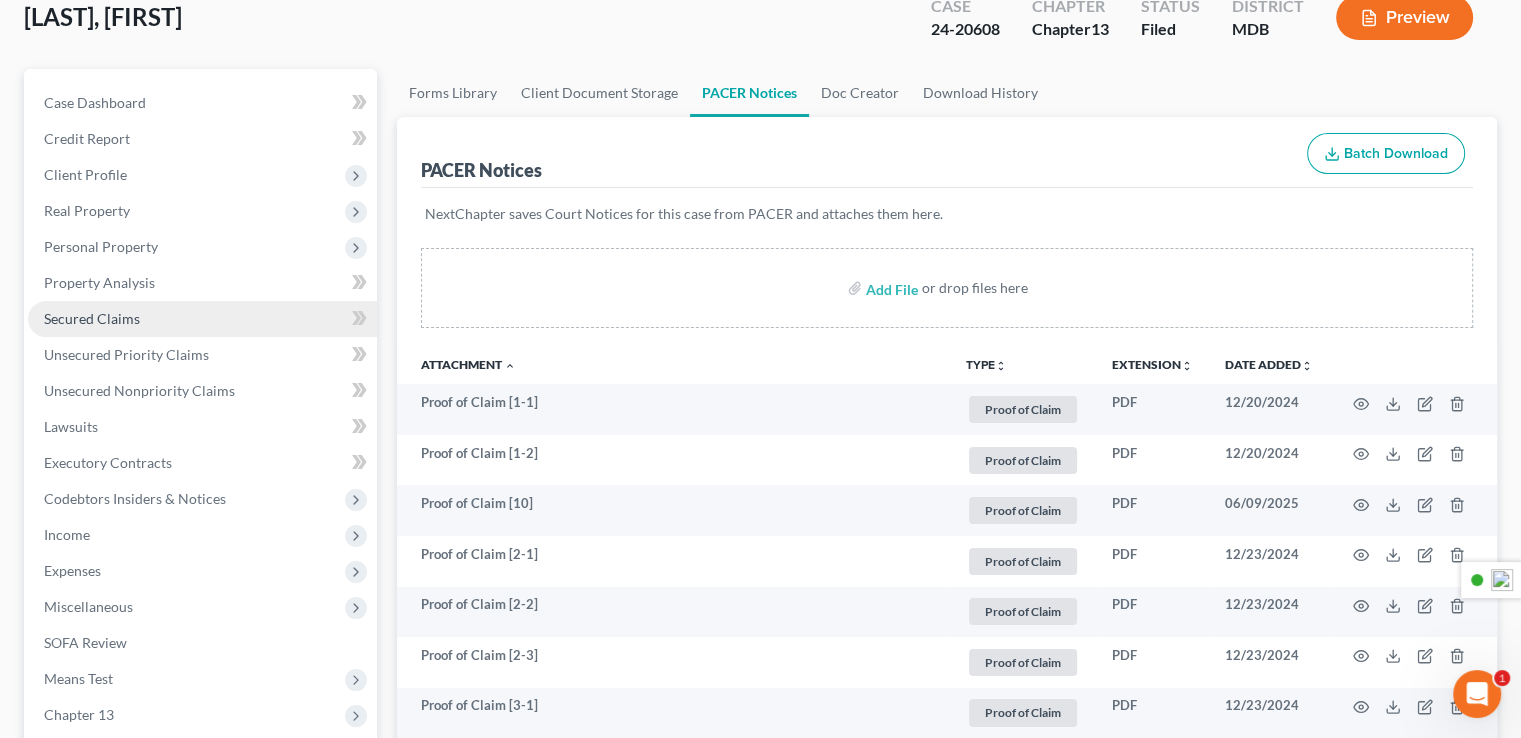 scroll, scrollTop: 0, scrollLeft: 0, axis: both 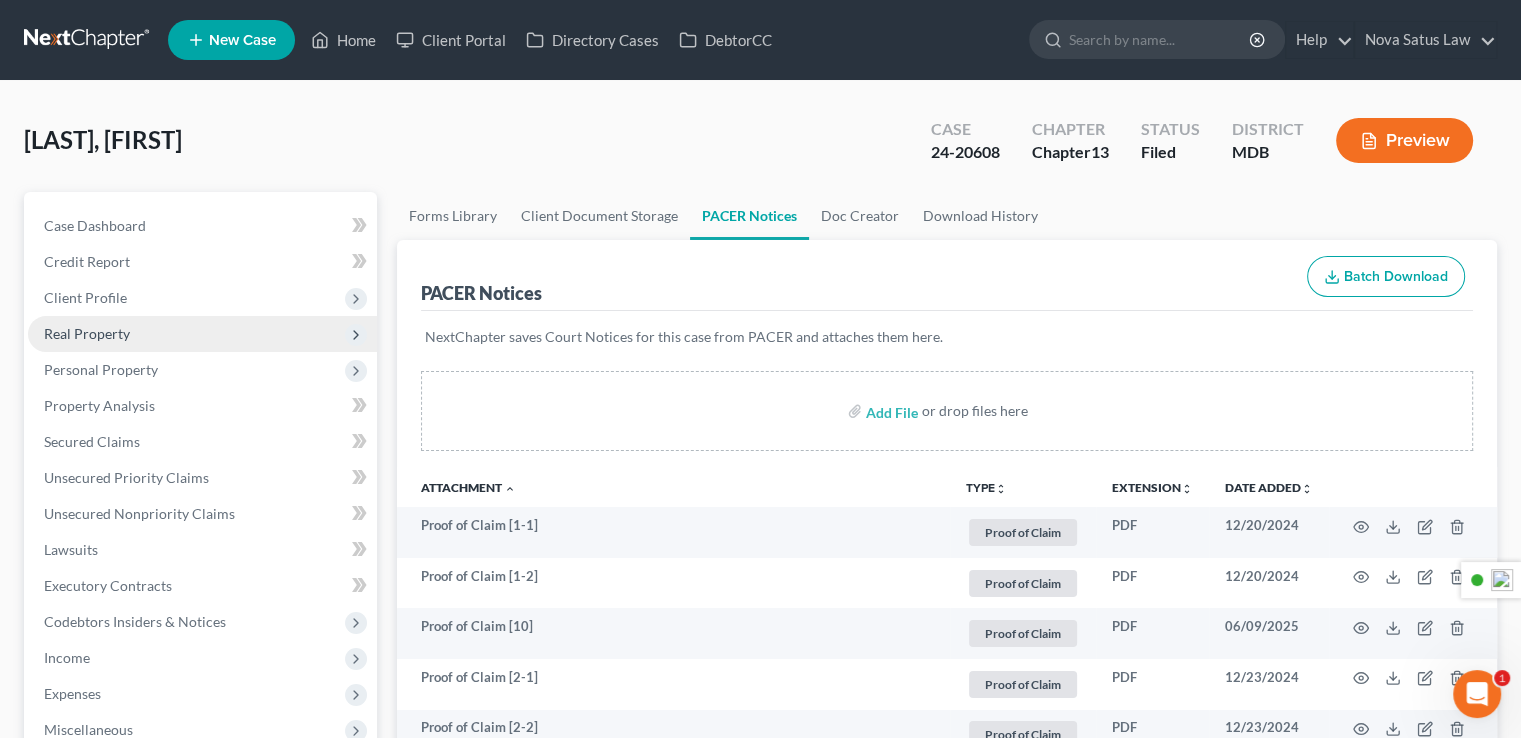 click on "Real Property" at bounding box center (202, 334) 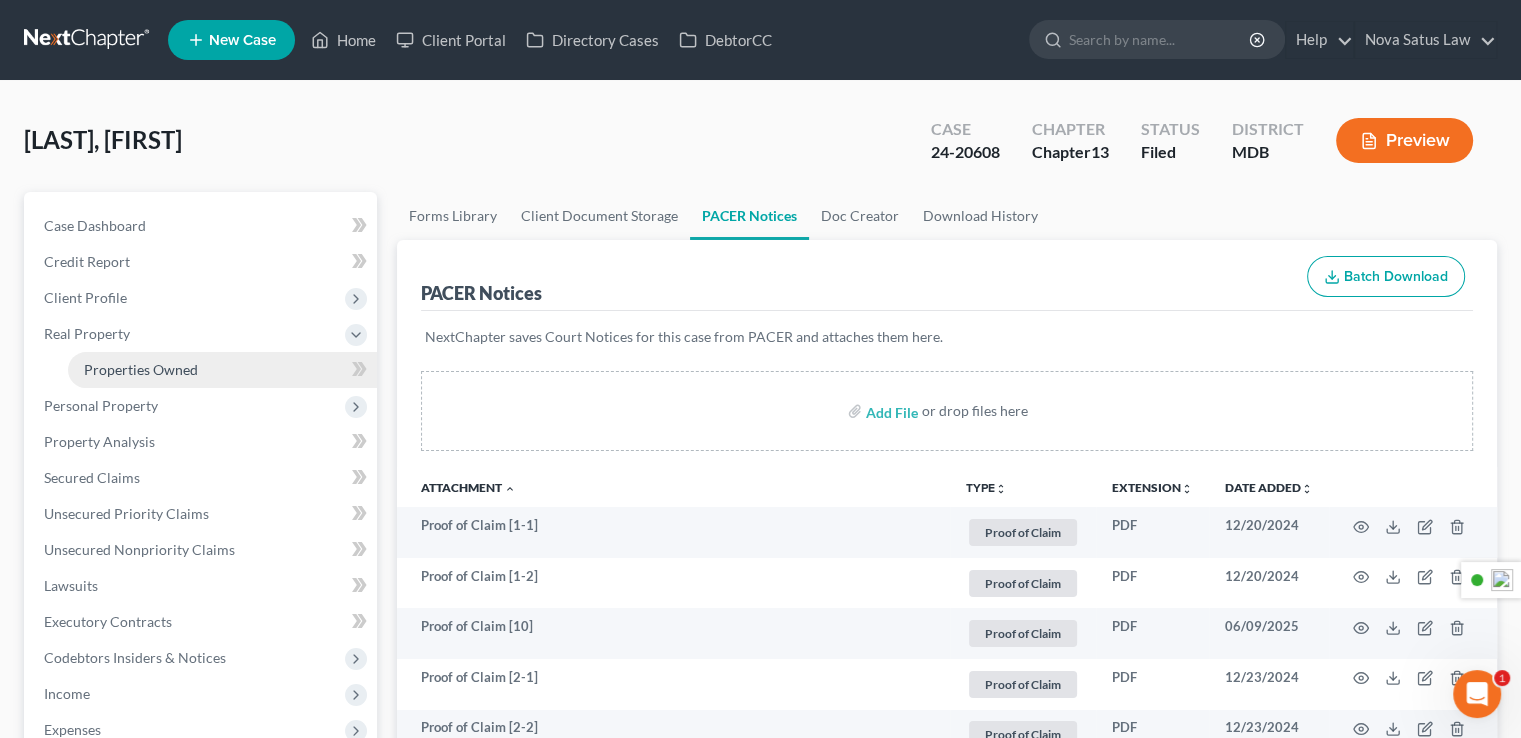 click on "Properties Owned" at bounding box center (141, 369) 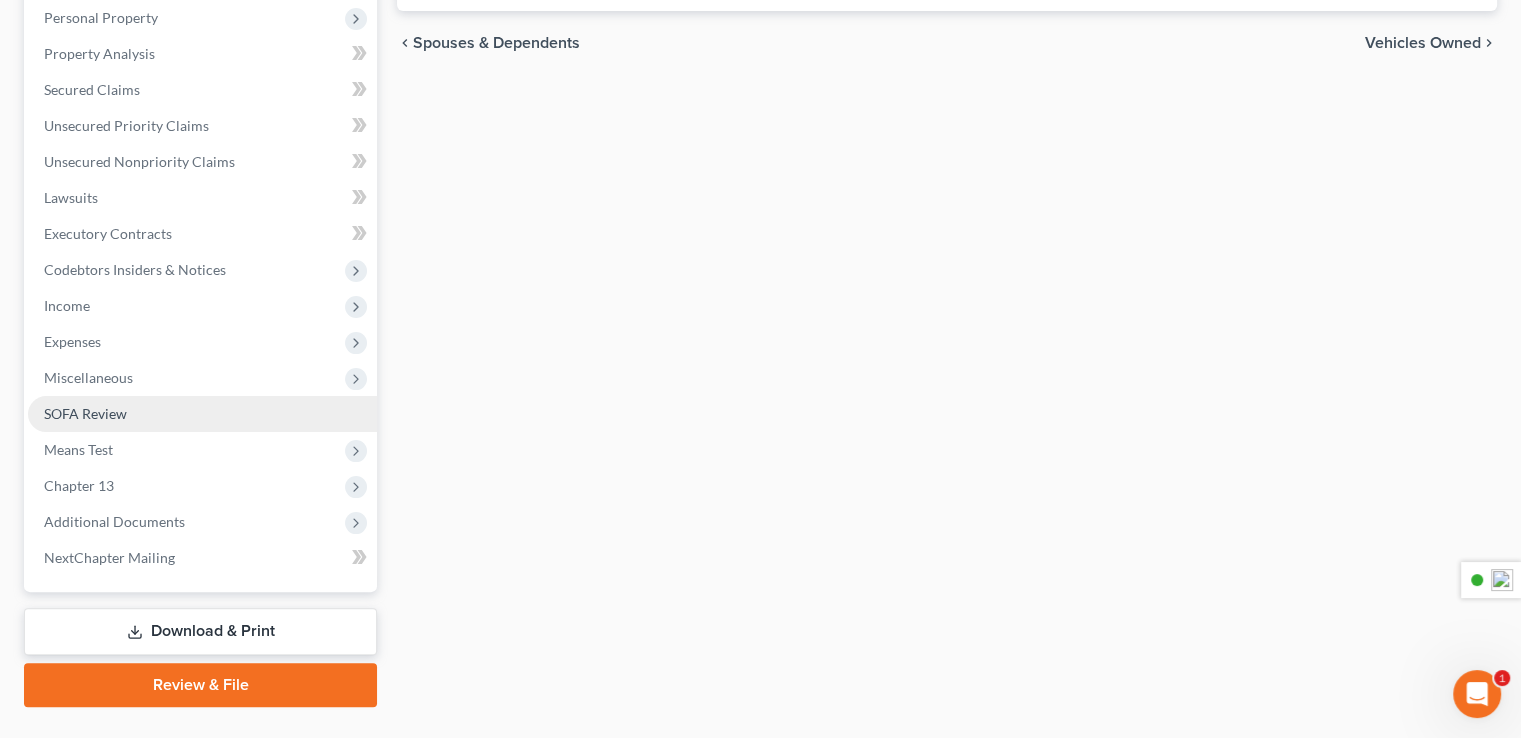 scroll, scrollTop: 400, scrollLeft: 0, axis: vertical 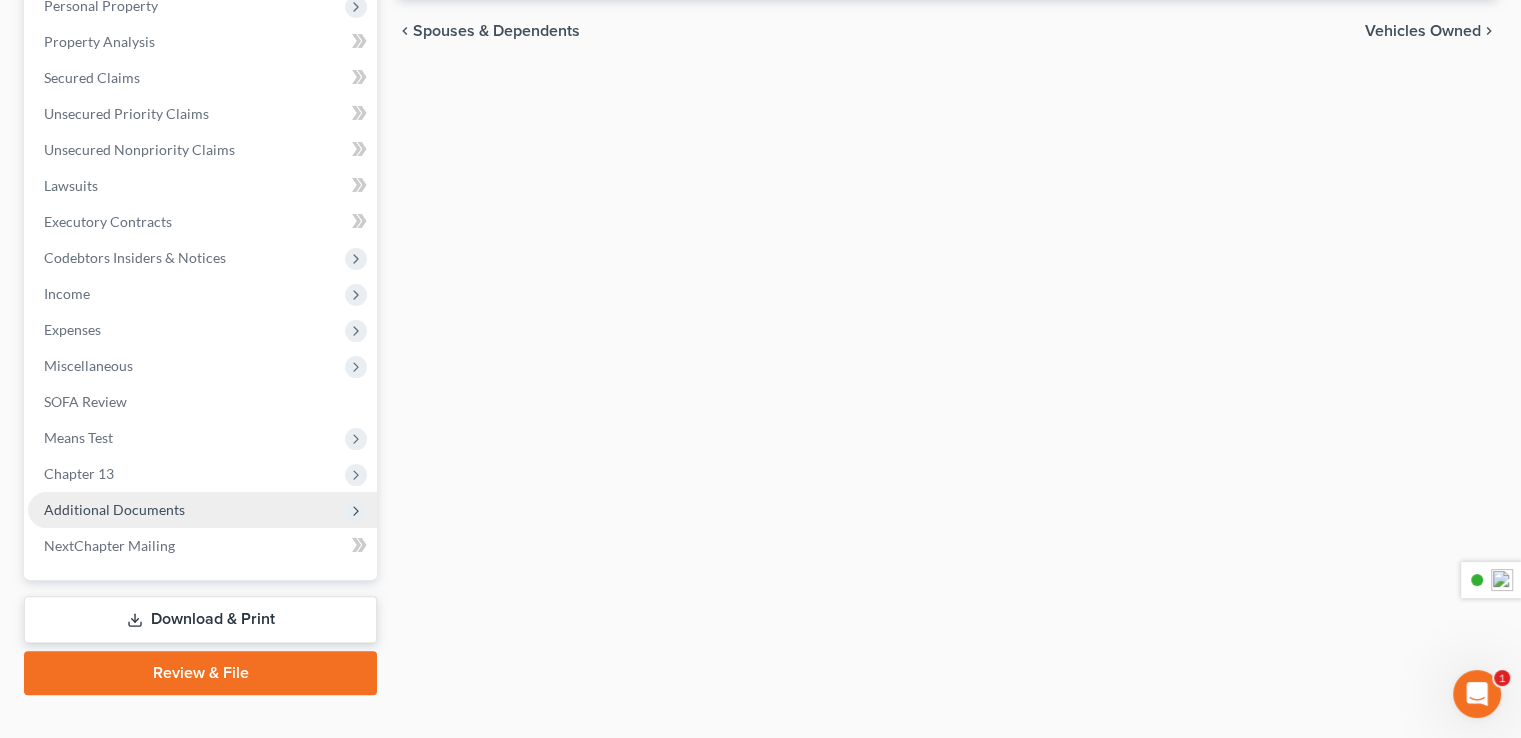 click on "Additional Documents" at bounding box center (202, 510) 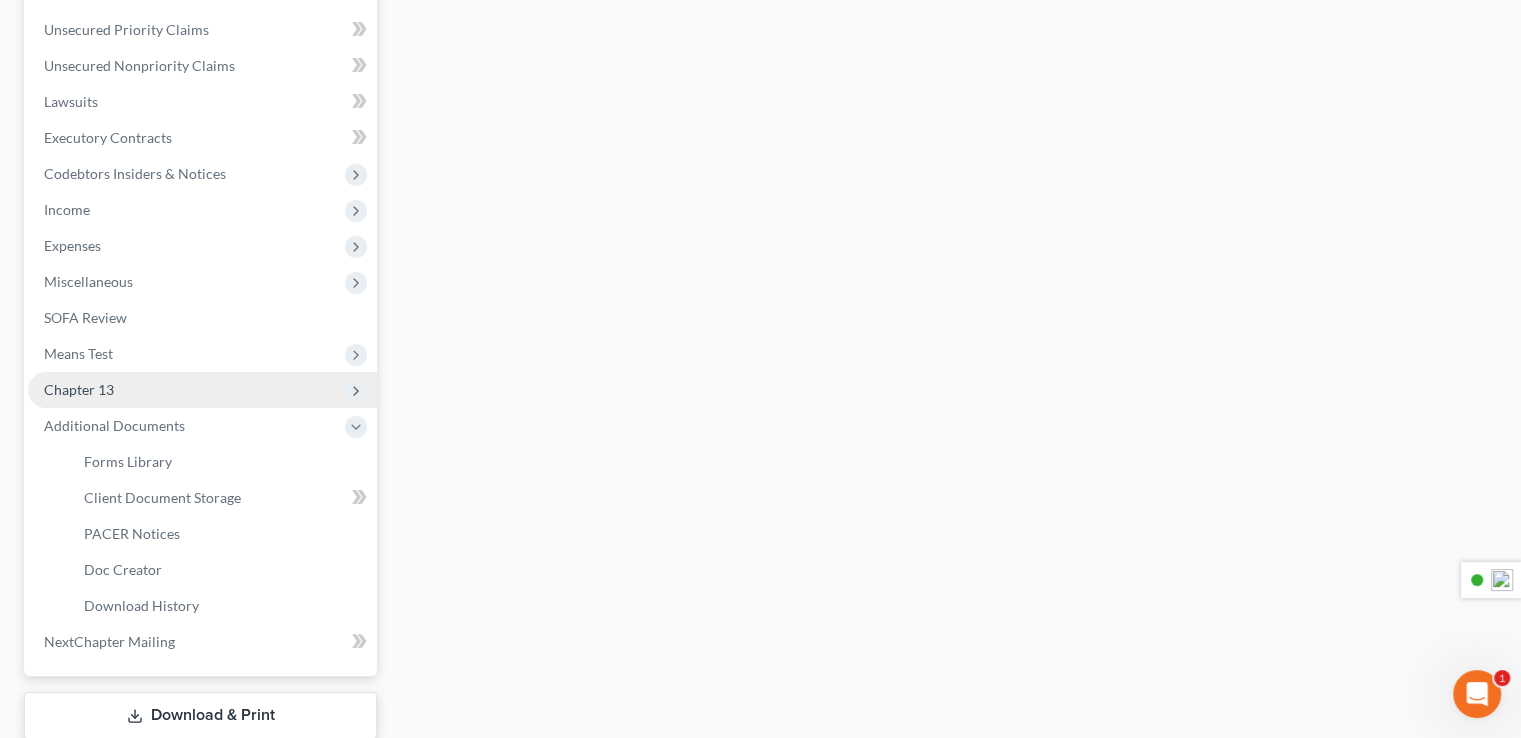 scroll, scrollTop: 564, scrollLeft: 0, axis: vertical 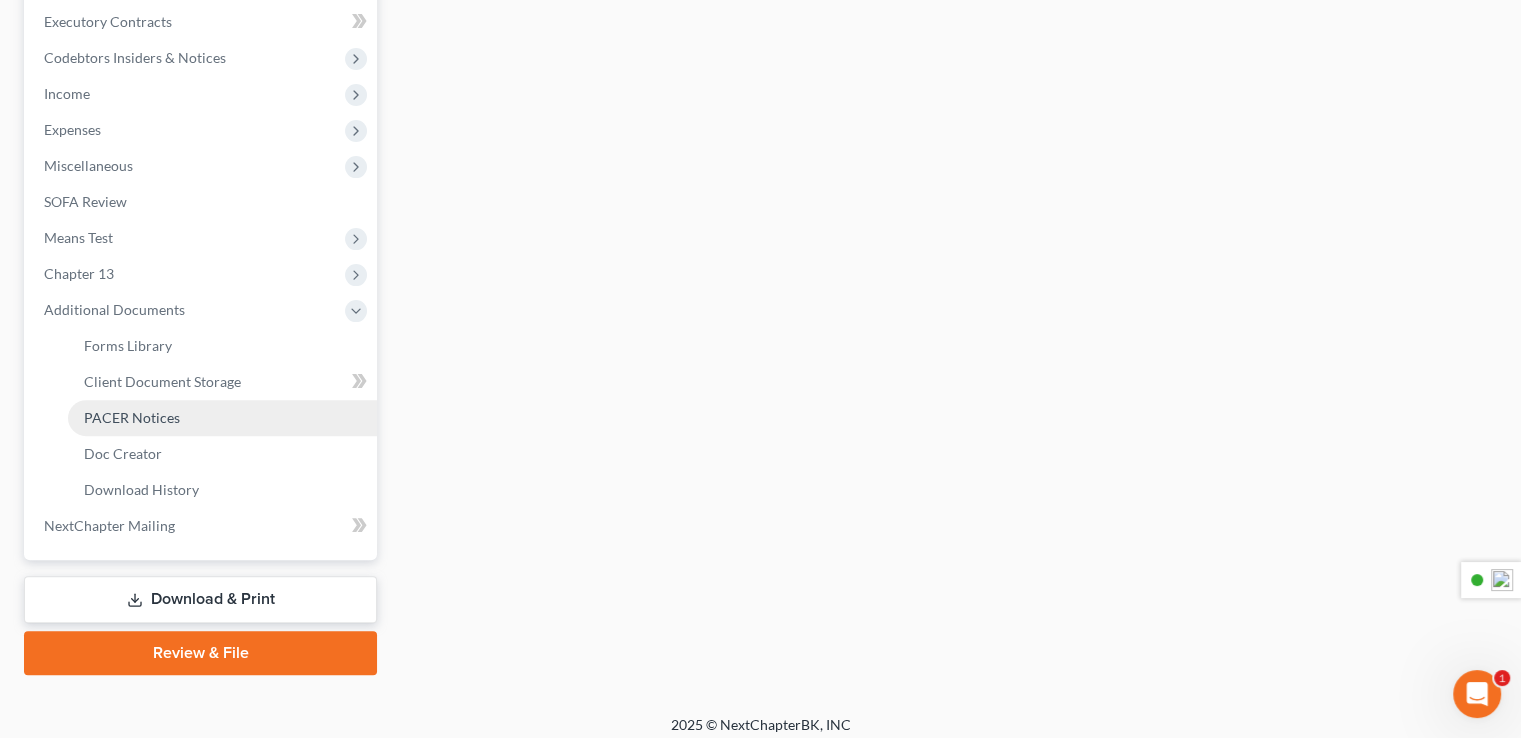click on "PACER Notices" at bounding box center [132, 417] 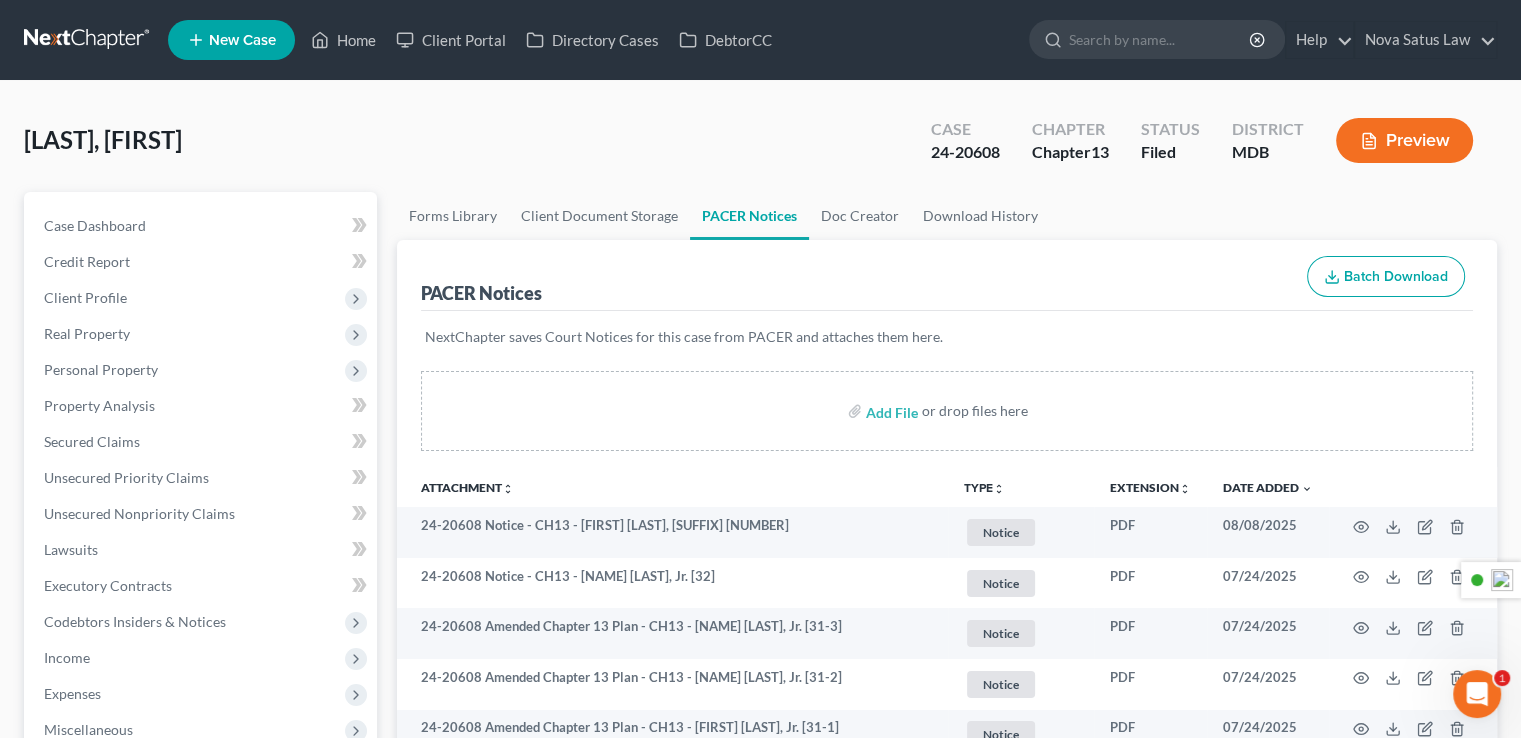 scroll, scrollTop: 100, scrollLeft: 0, axis: vertical 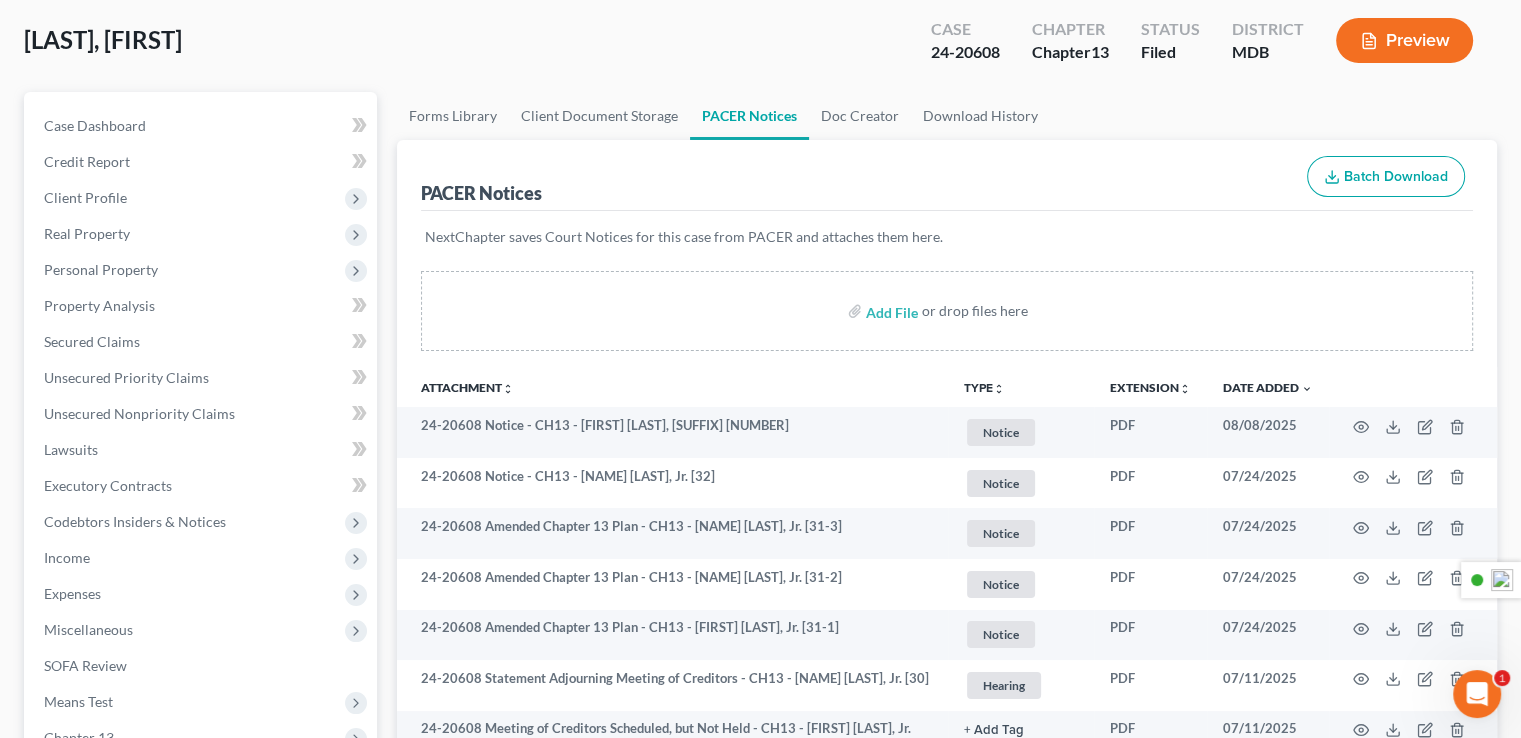 click on "TYPE unfold_more" at bounding box center (984, 388) 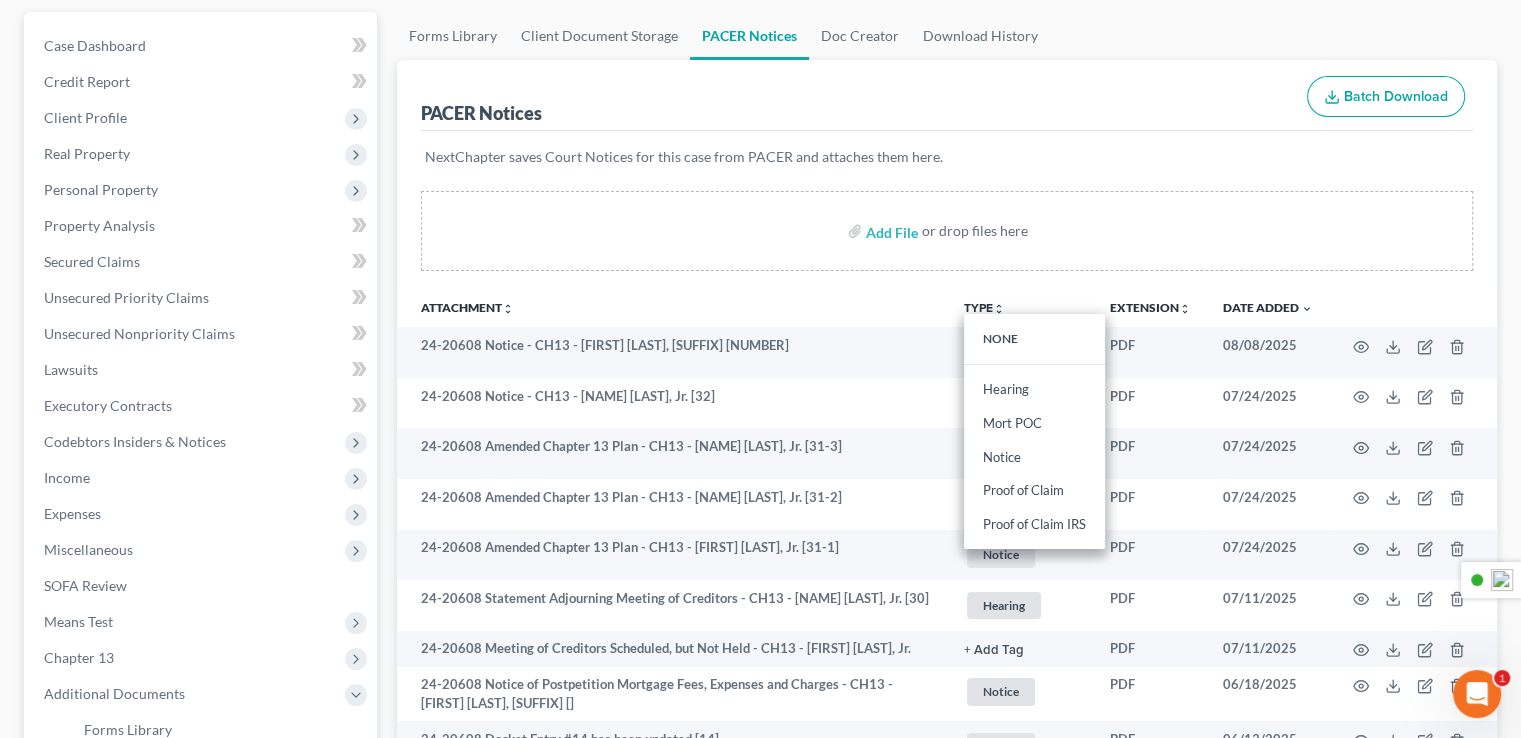 scroll, scrollTop: 200, scrollLeft: 0, axis: vertical 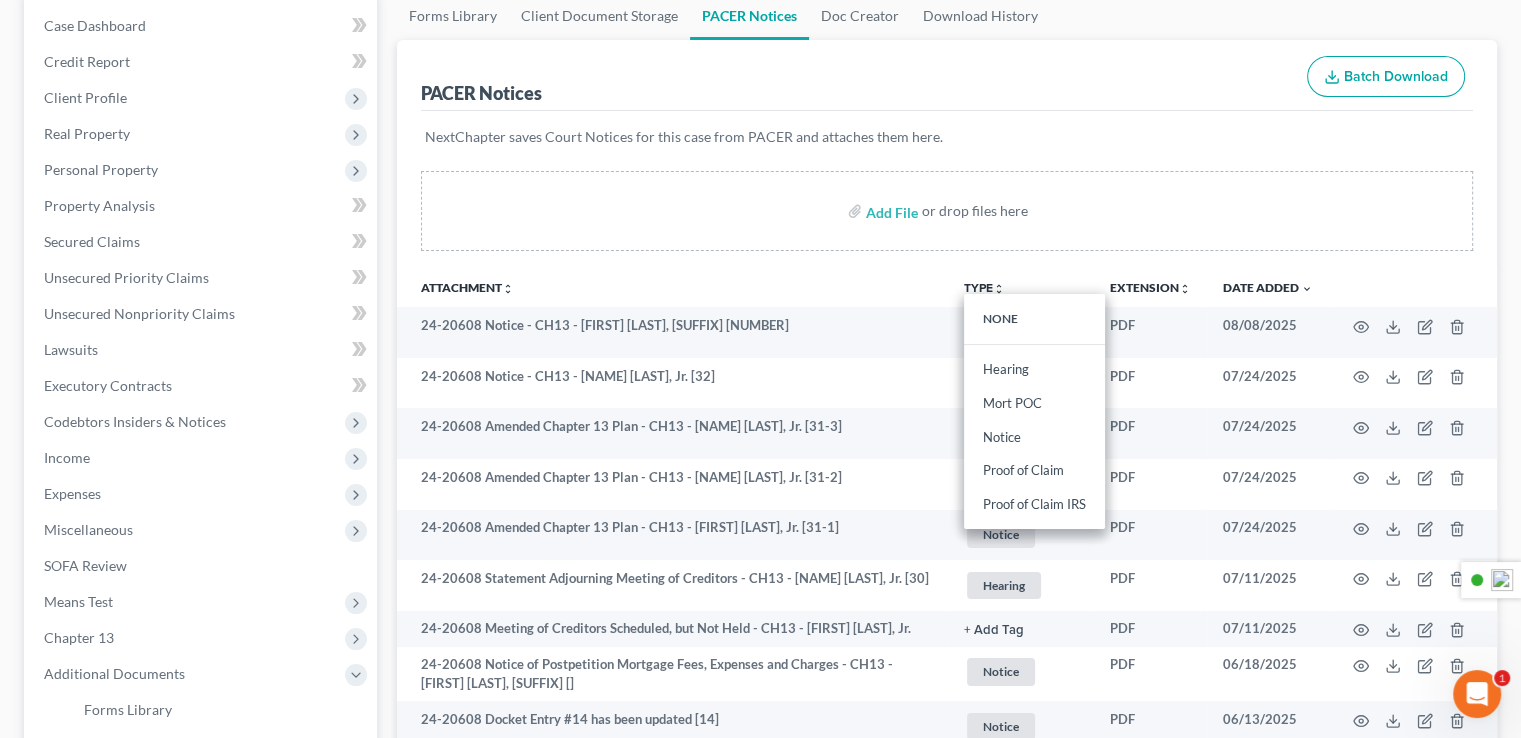 click on "Add File
or drop files here" at bounding box center [947, 211] 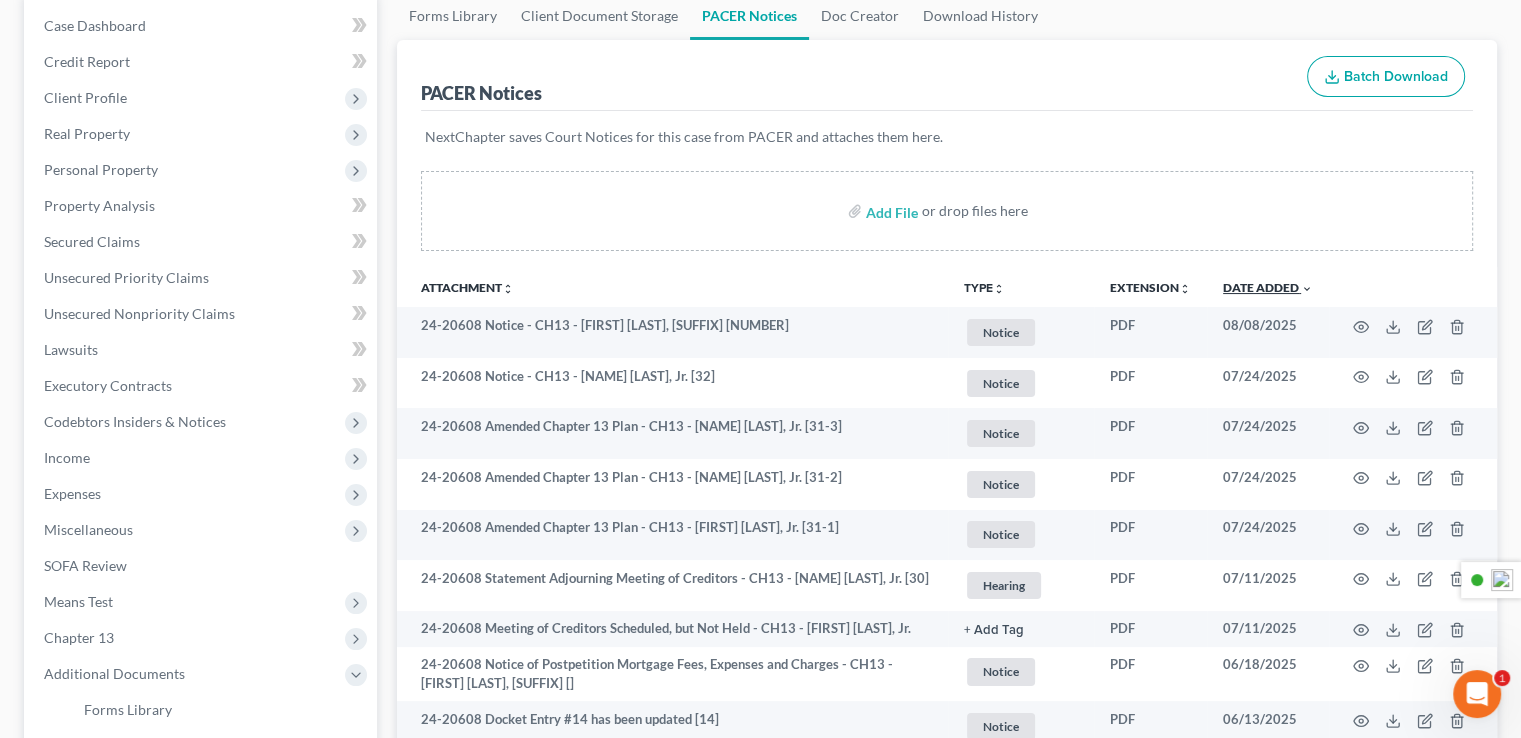 click on "Date Added
unfold_more
expand_more
expand_less" at bounding box center [1268, 287] 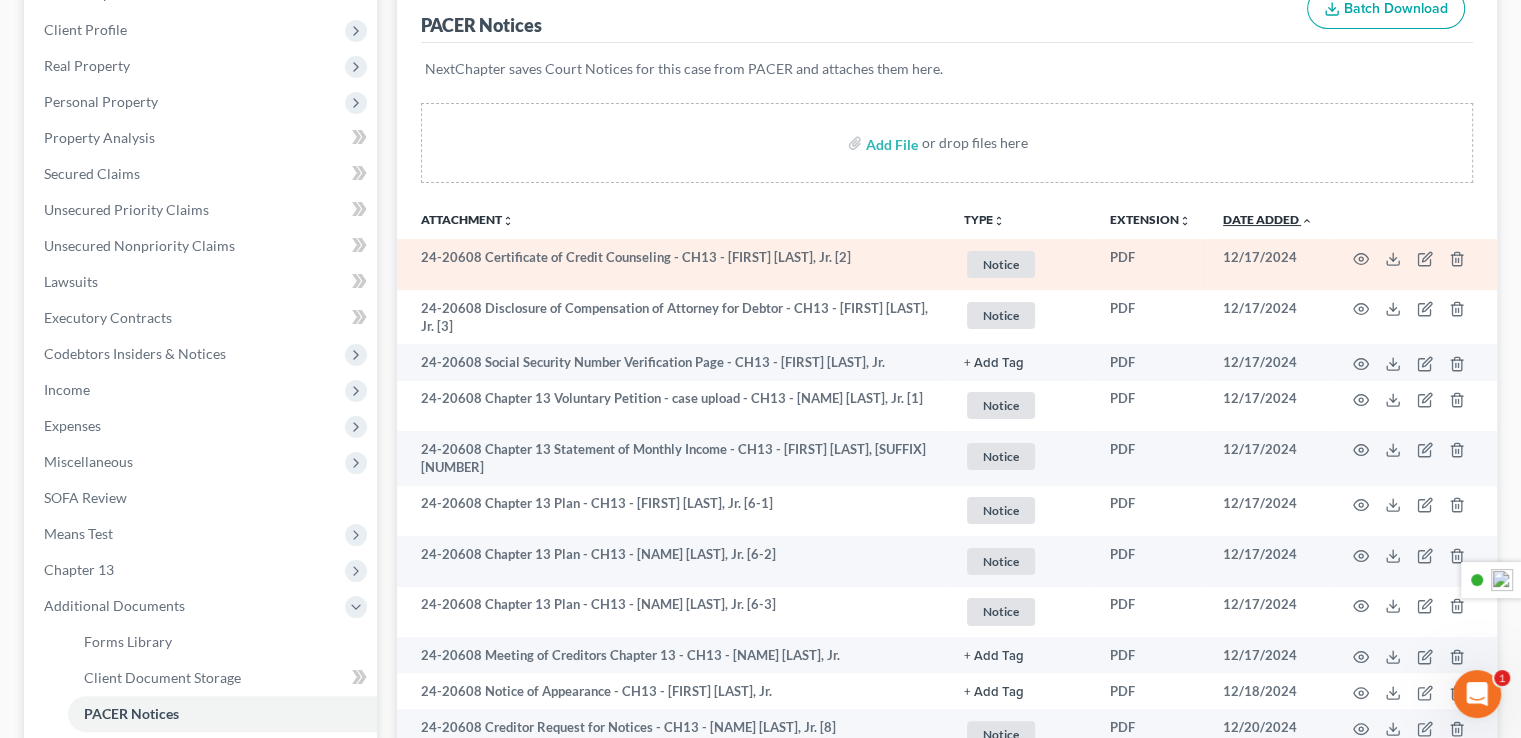 scroll, scrollTop: 300, scrollLeft: 0, axis: vertical 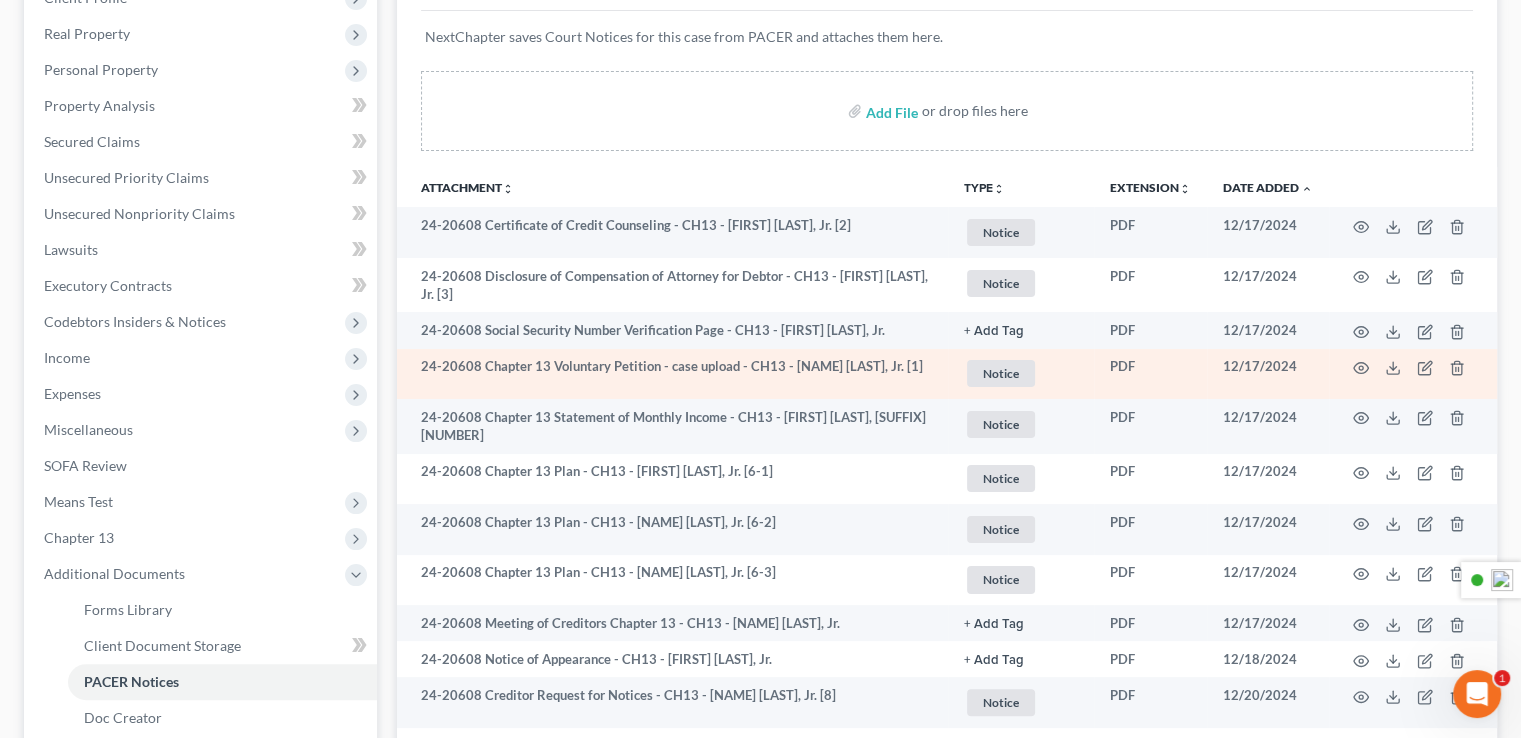 click on "24-20608 Chapter 13 Voluntary Petition - case upload - CH13 - [NAME] [LAST], Jr. [1]" at bounding box center [672, 374] 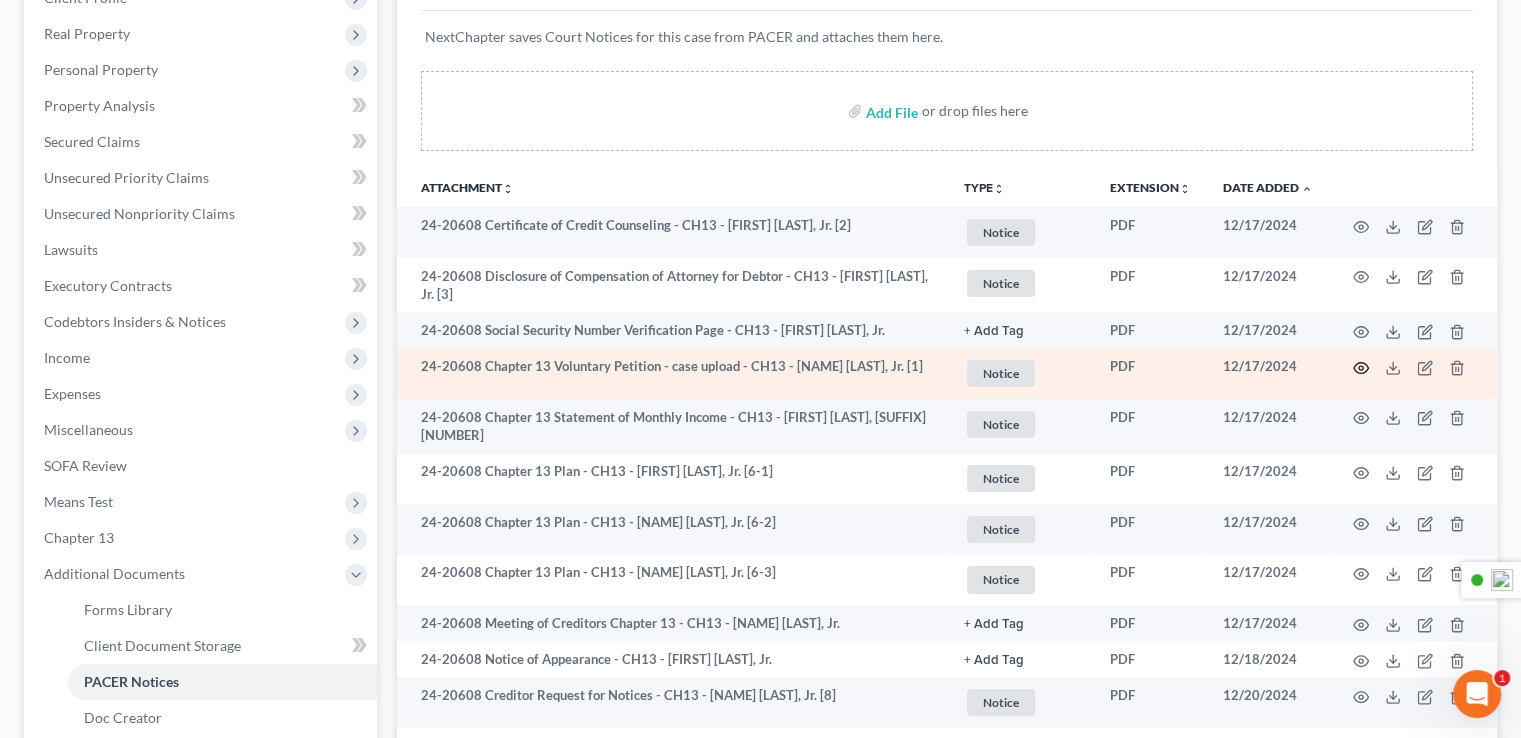click 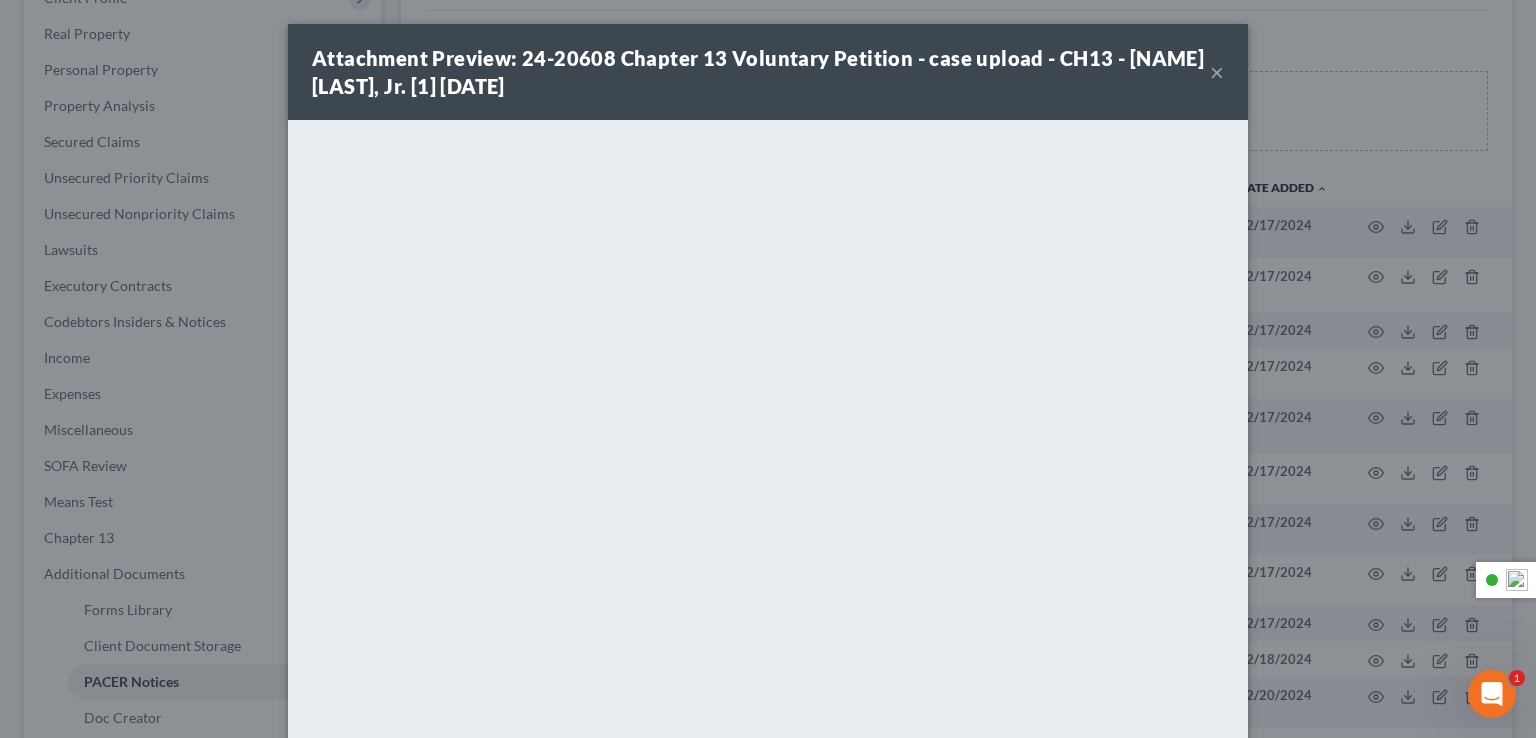 click on "×" at bounding box center (1217, 72) 